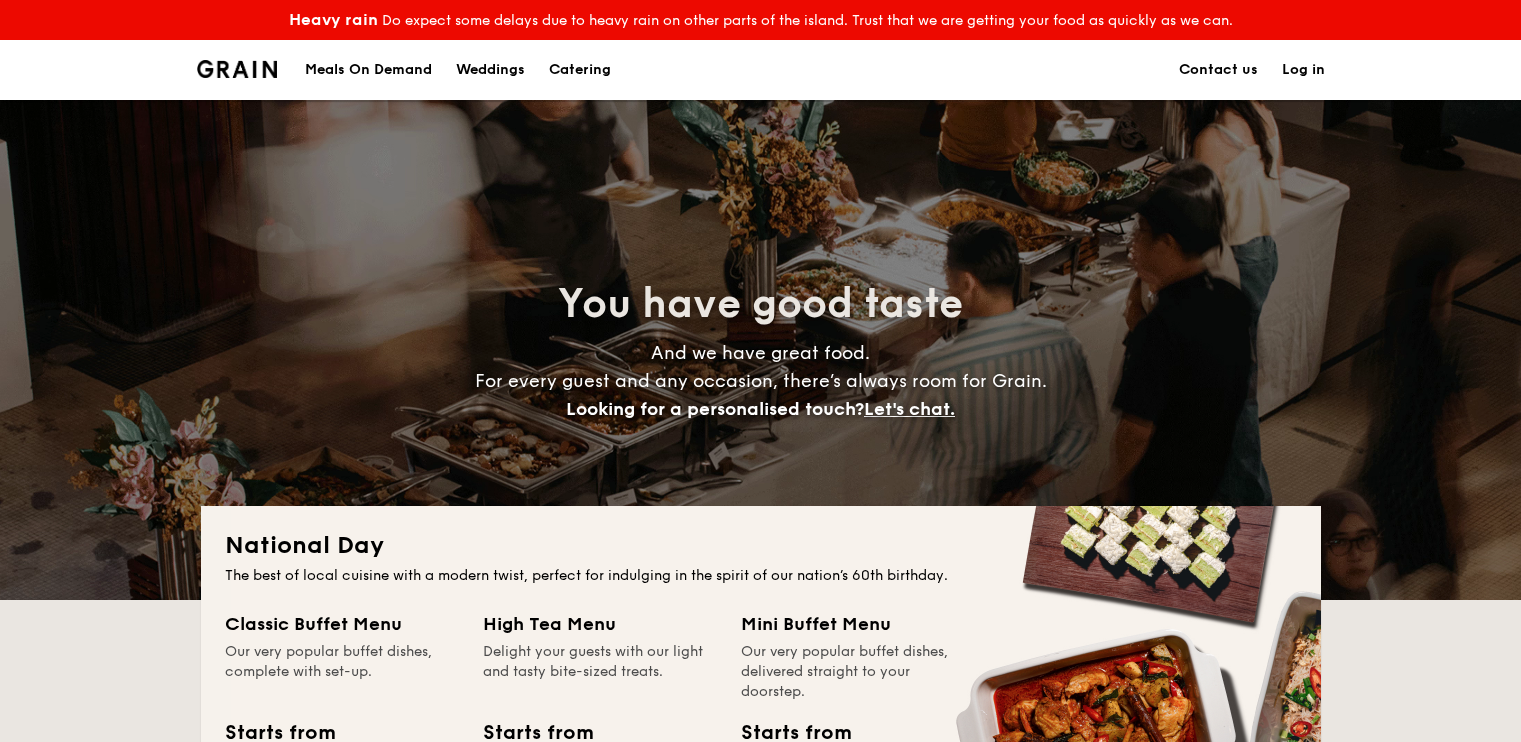 scroll, scrollTop: 0, scrollLeft: 0, axis: both 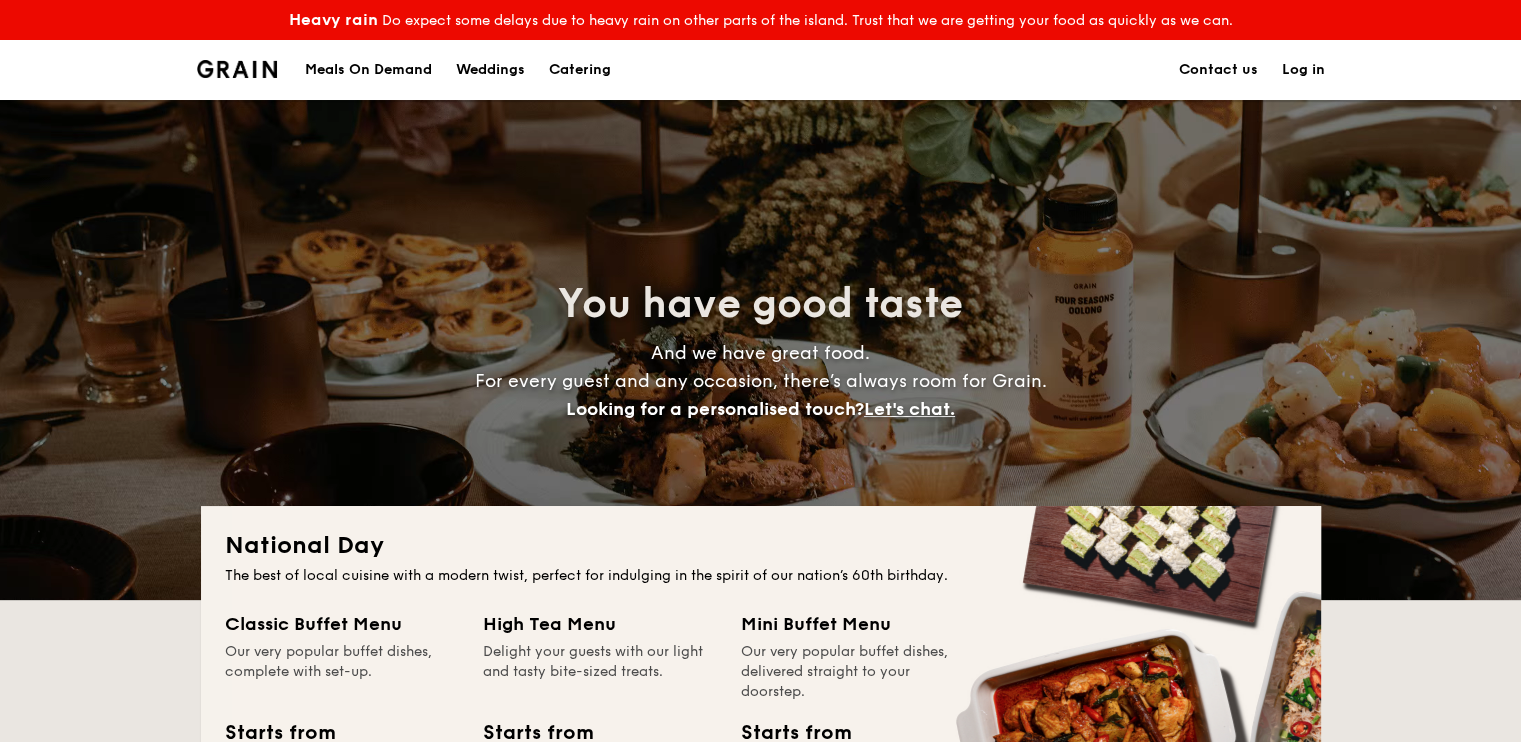 click on "Catering" at bounding box center (580, 70) 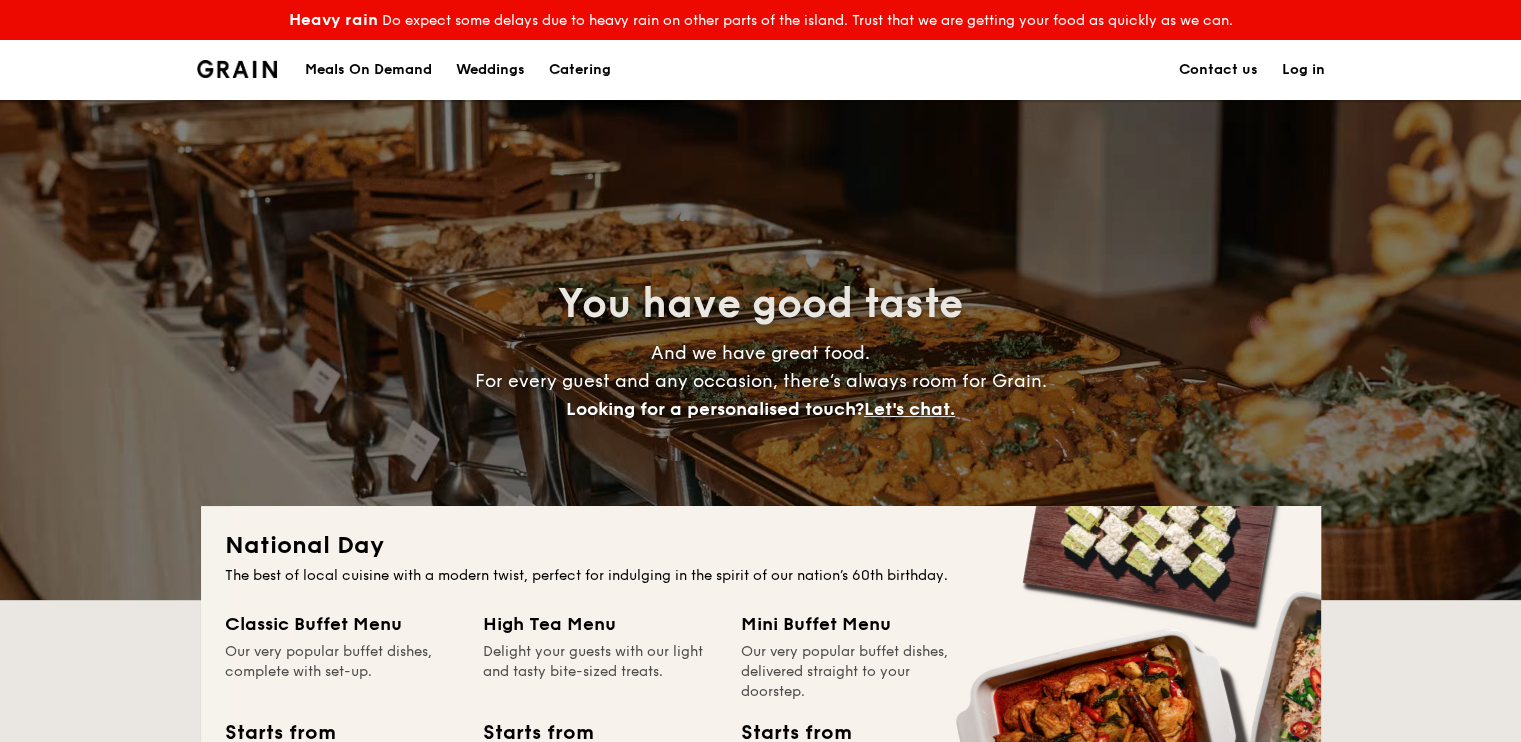 click on "Meals On Demand" at bounding box center (368, 70) 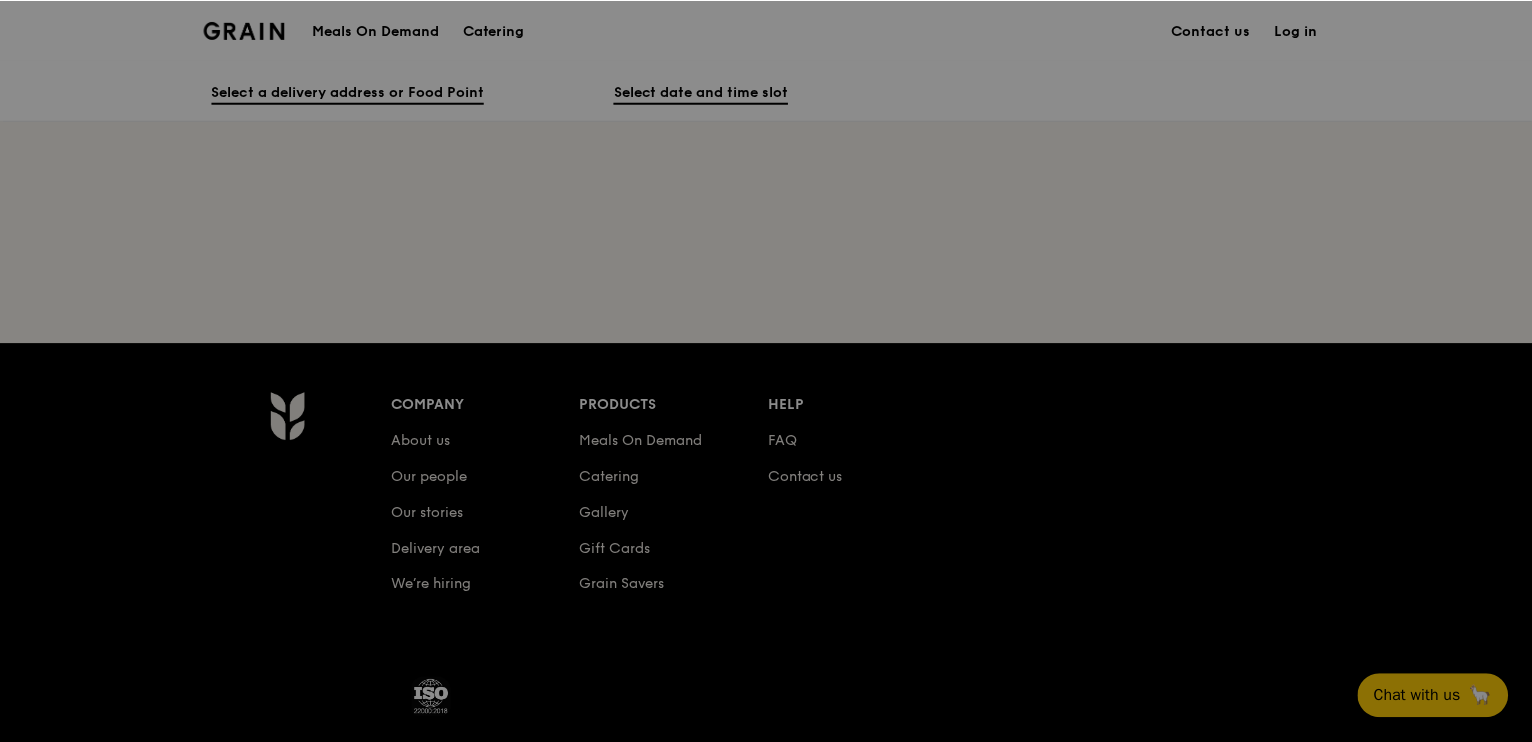scroll, scrollTop: 0, scrollLeft: 0, axis: both 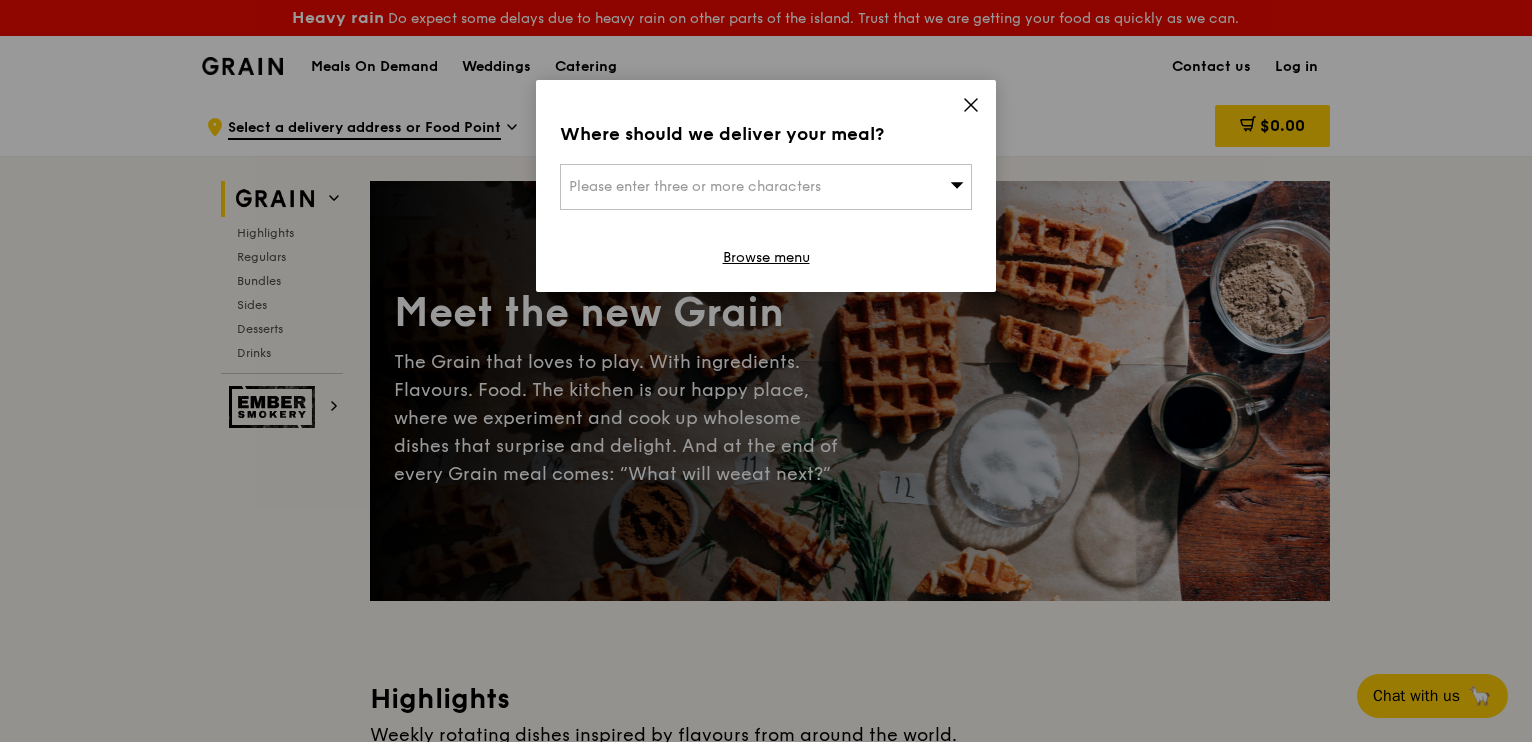 click on "Please enter three or more characters" at bounding box center [766, 187] 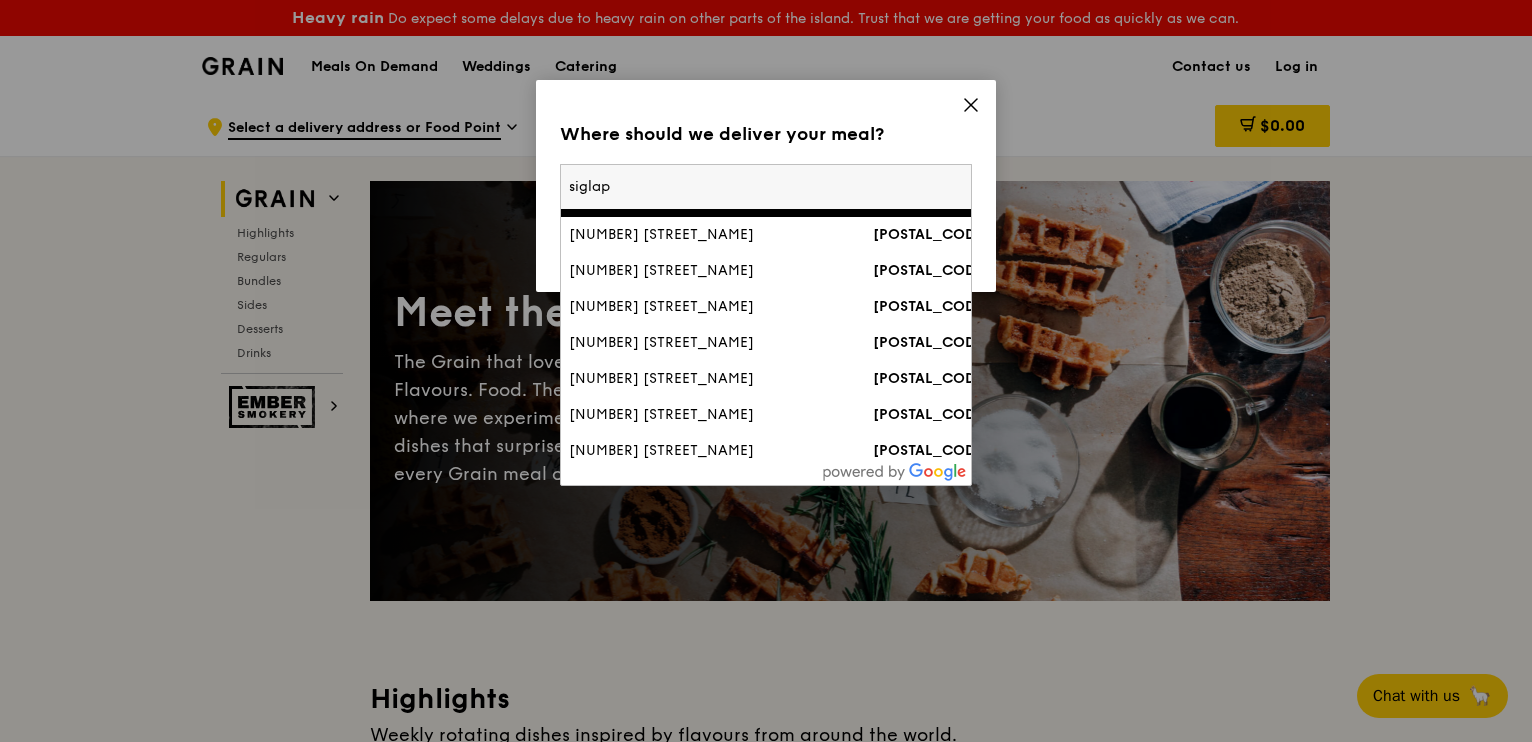 scroll, scrollTop: 469, scrollLeft: 0, axis: vertical 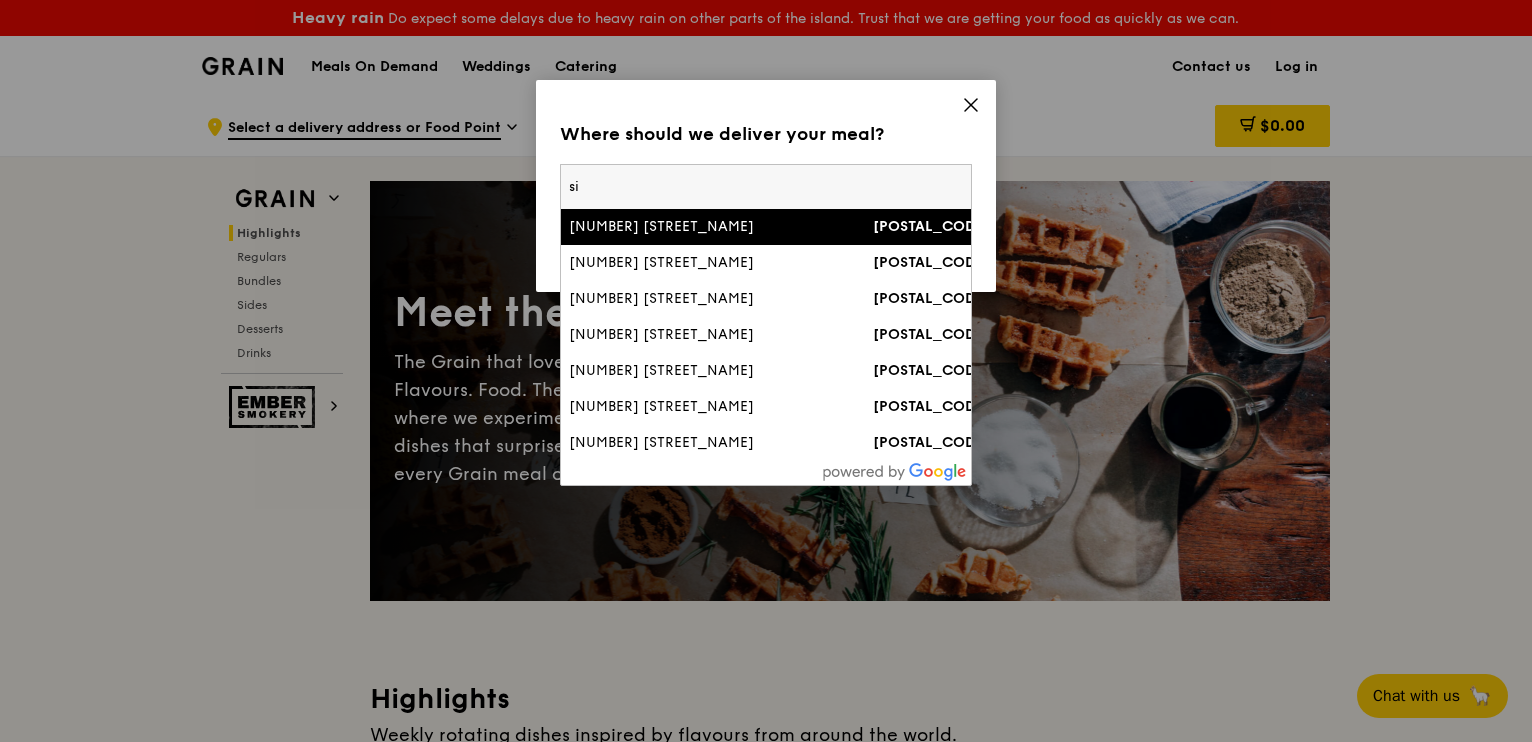 type on "s" 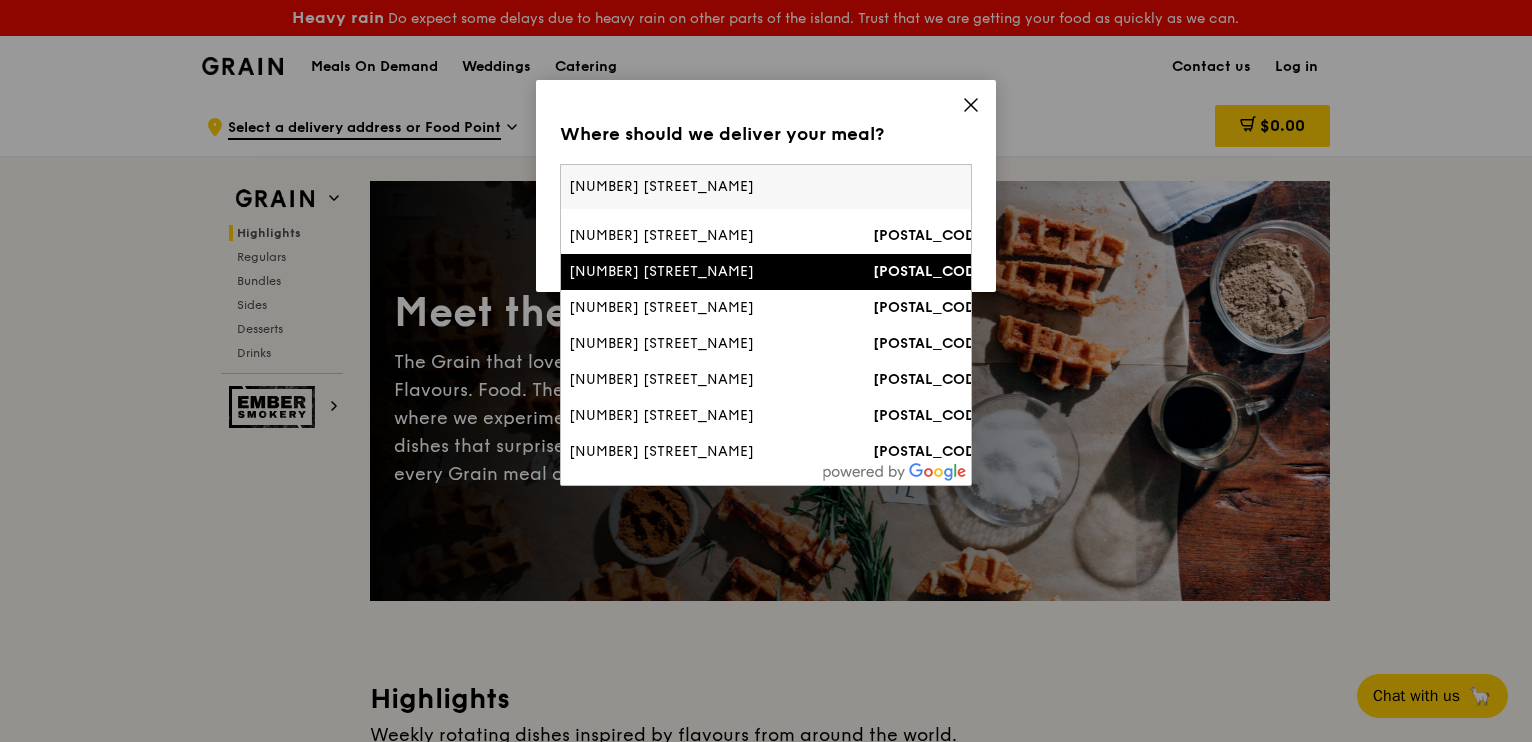 scroll, scrollTop: 100, scrollLeft: 0, axis: vertical 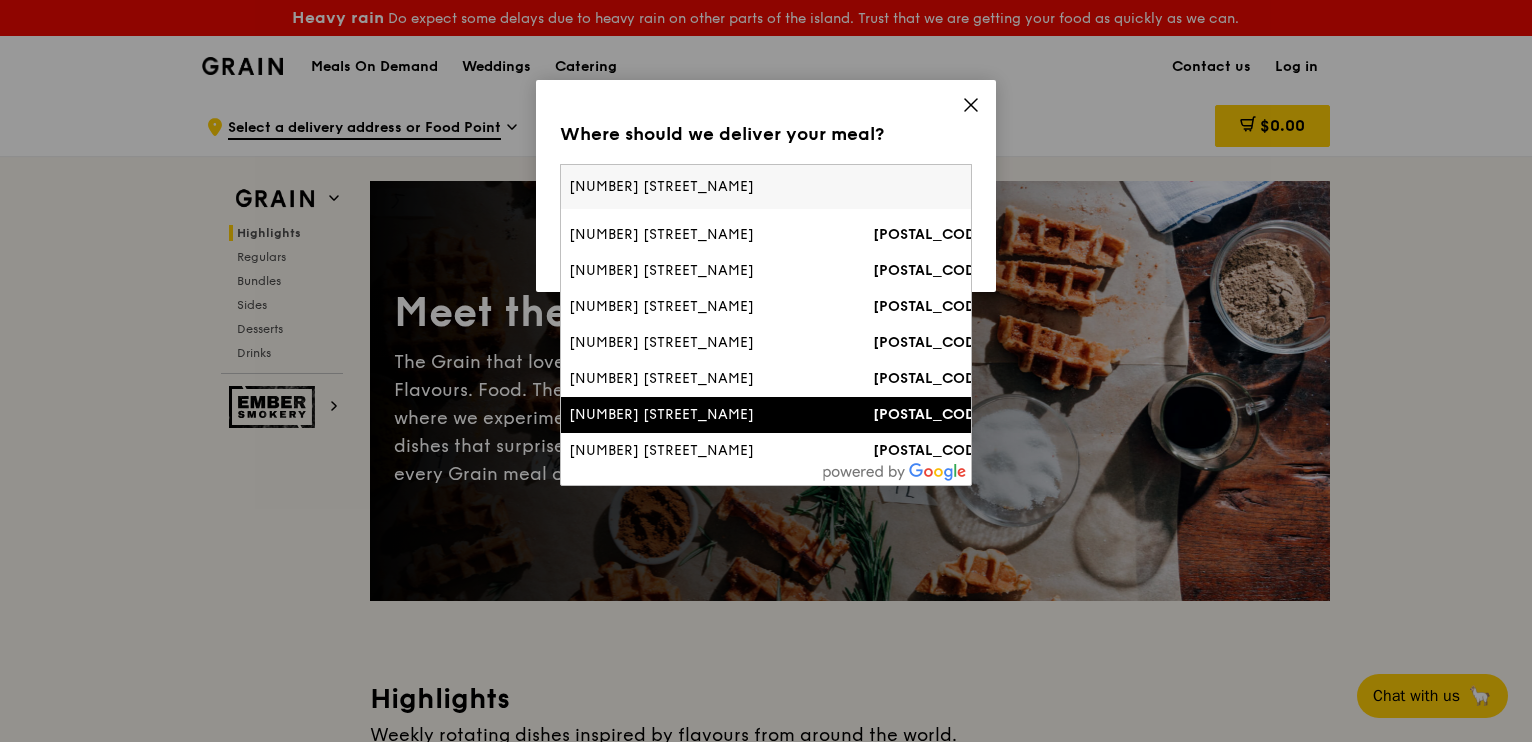 type on "[NUMBER] [STREET_NAME]" 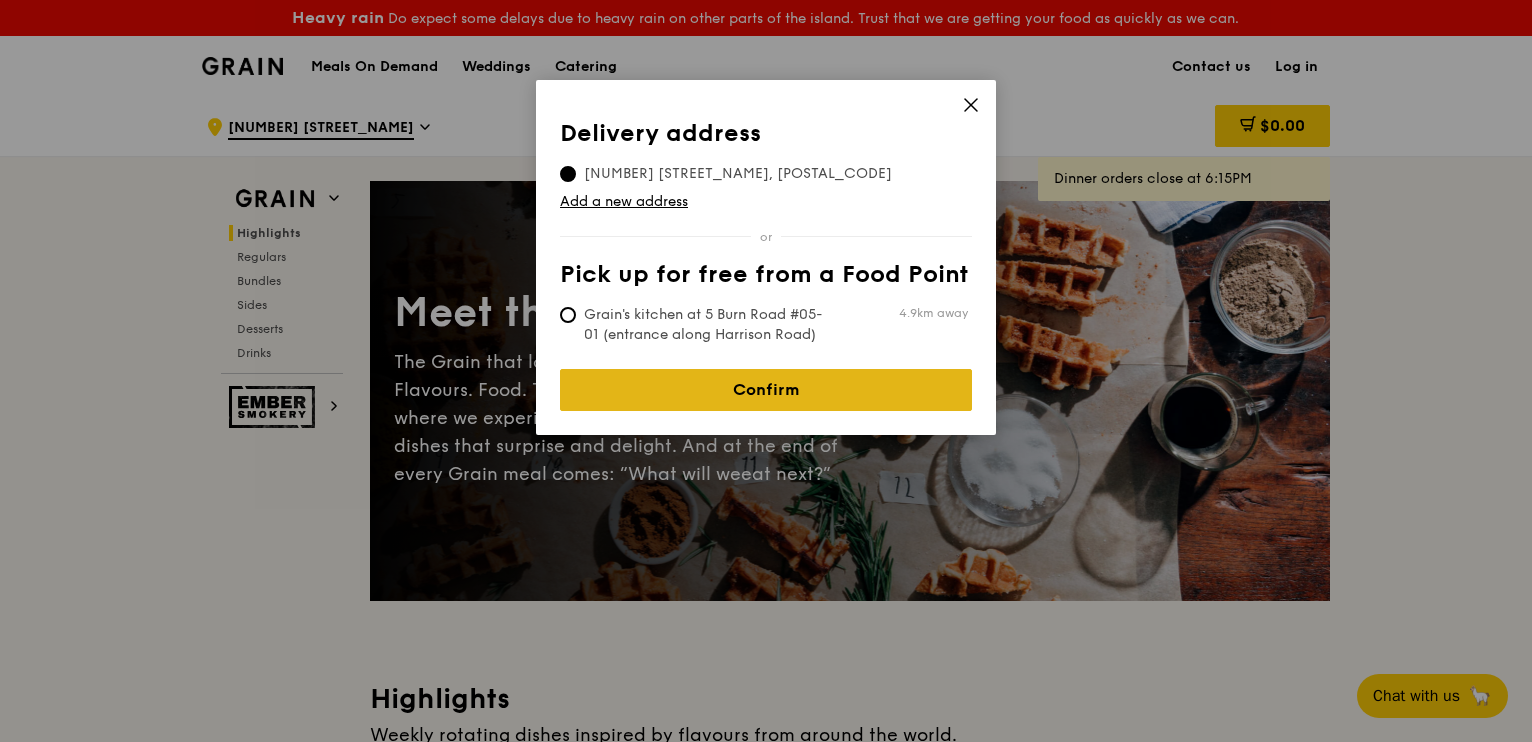 click on "Confirm" at bounding box center (766, 390) 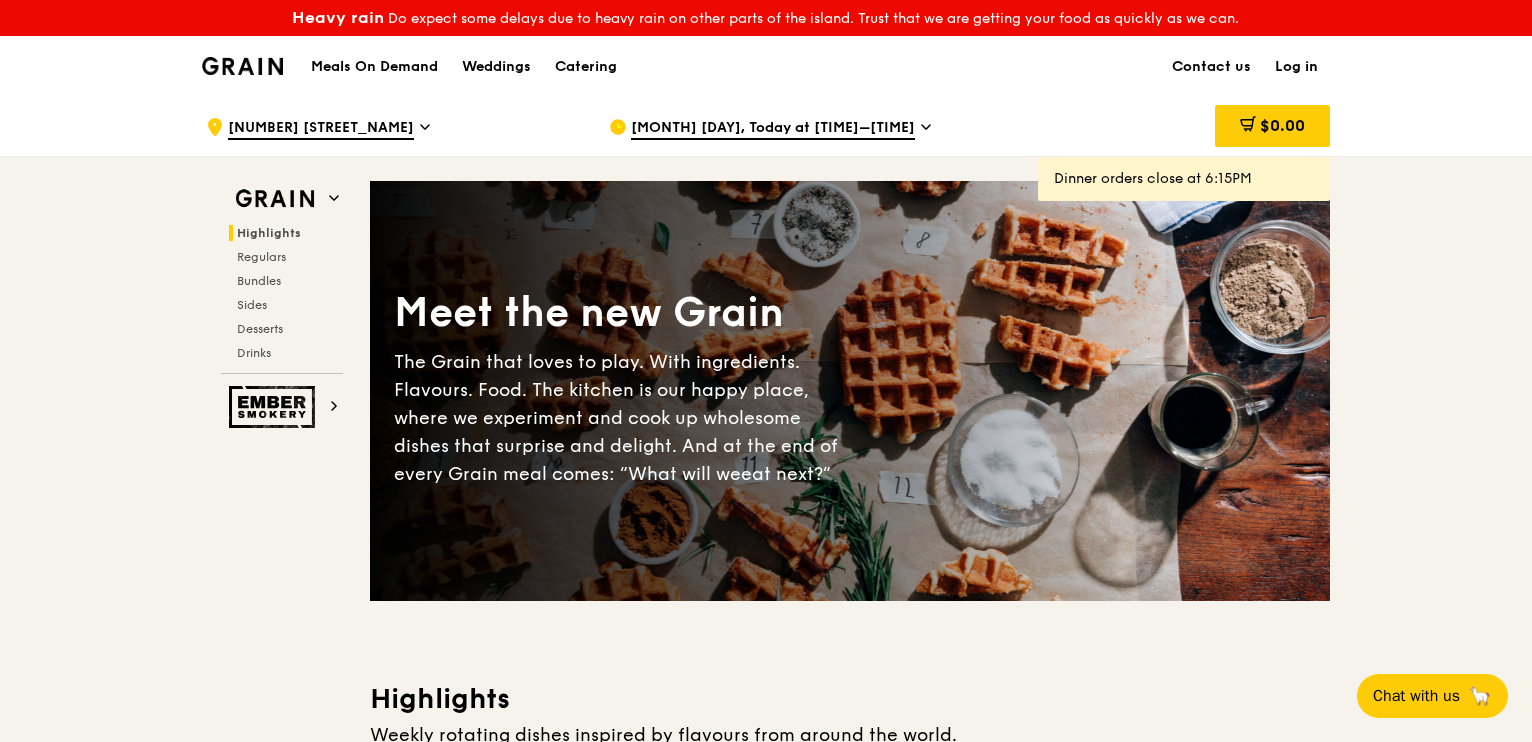 click 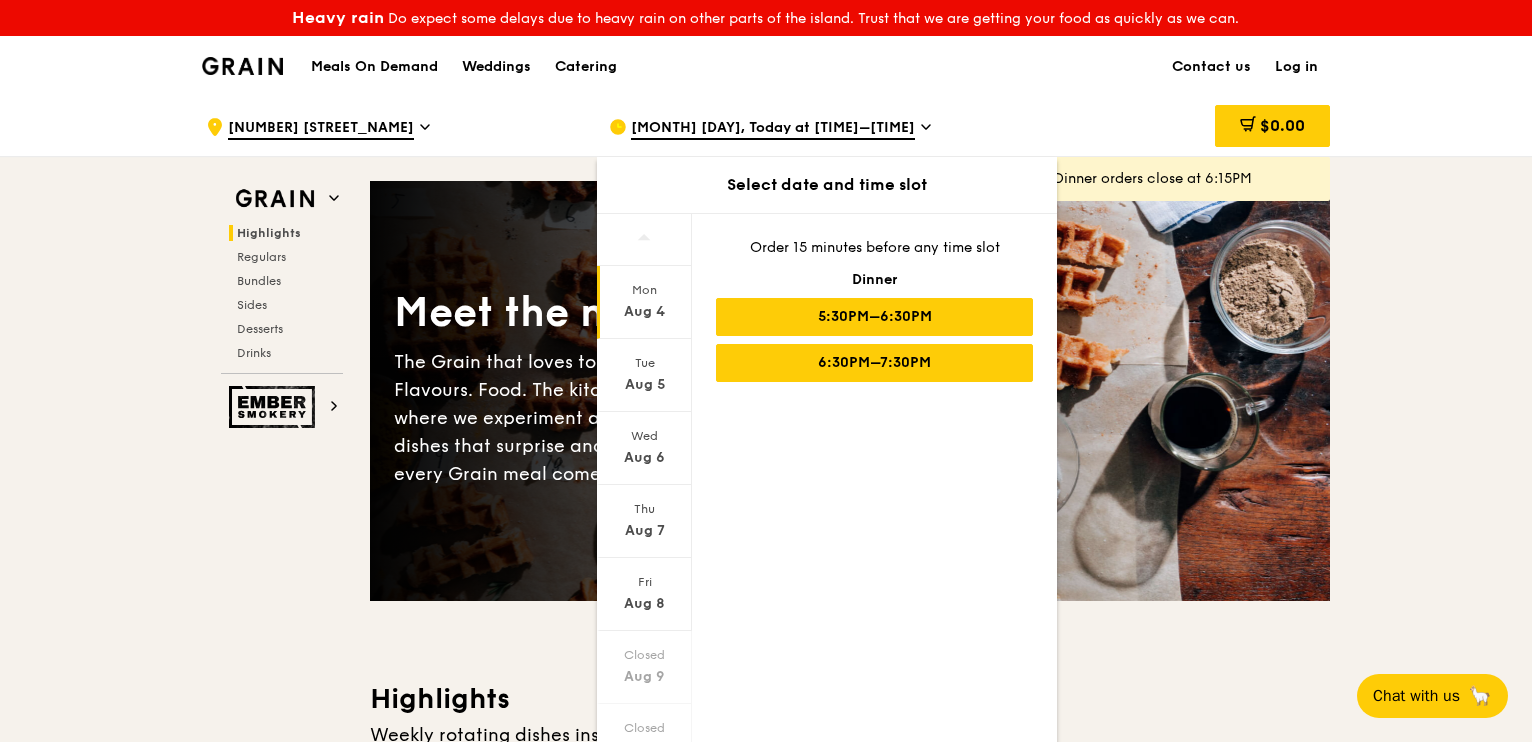 click on "6:30PM–7:30PM" at bounding box center [874, 363] 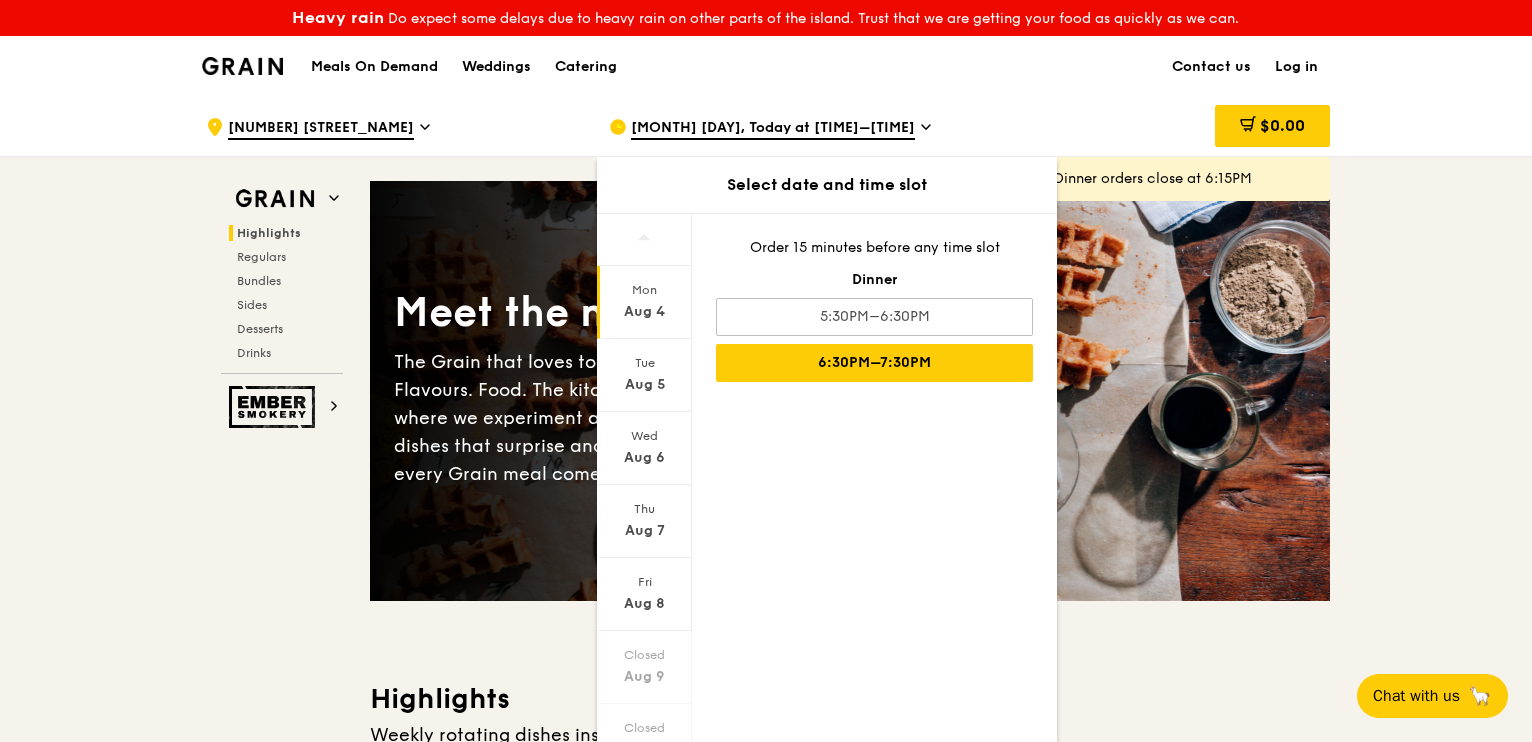 click on "$0.00" at bounding box center [1169, 127] 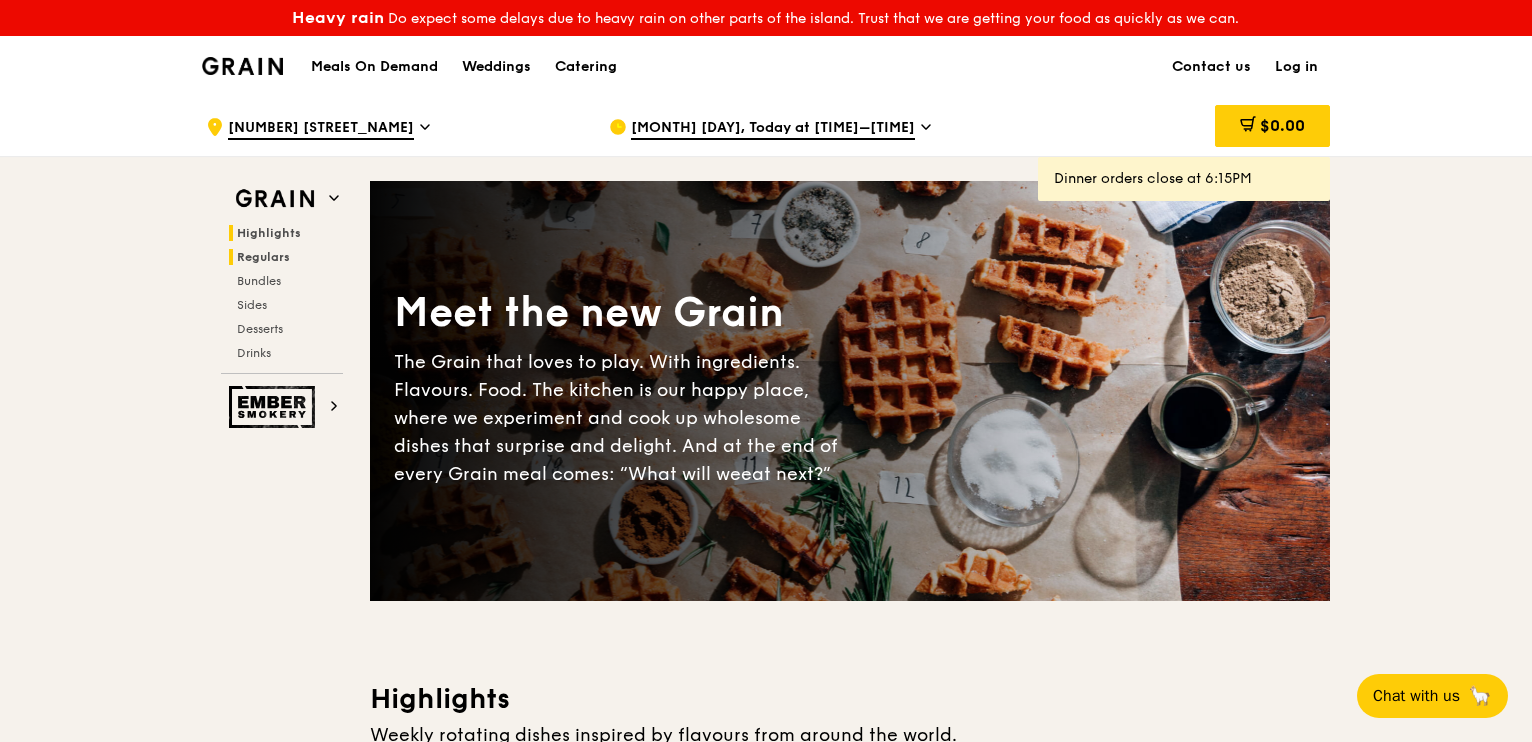 click on "Regulars" at bounding box center (263, 257) 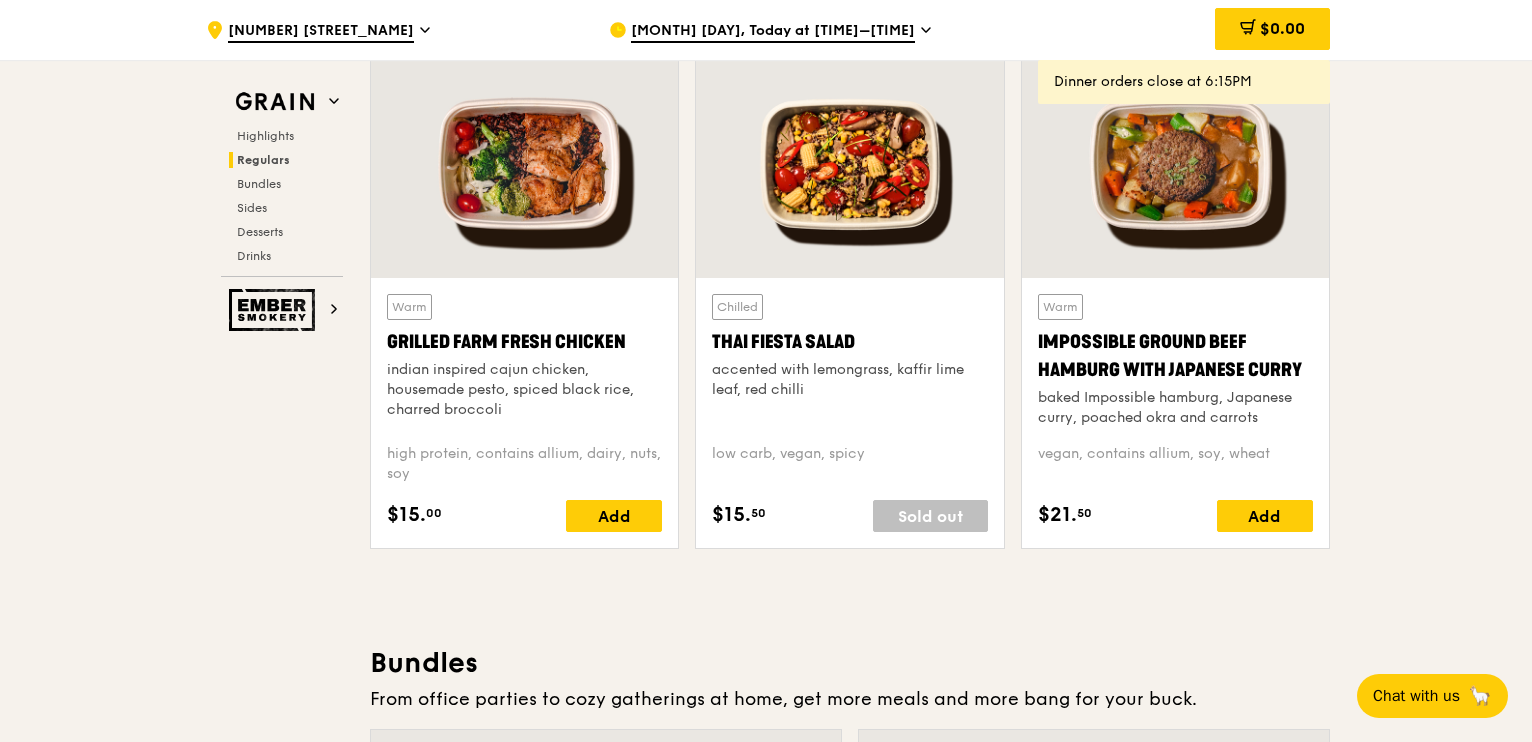 scroll, scrollTop: 2331, scrollLeft: 0, axis: vertical 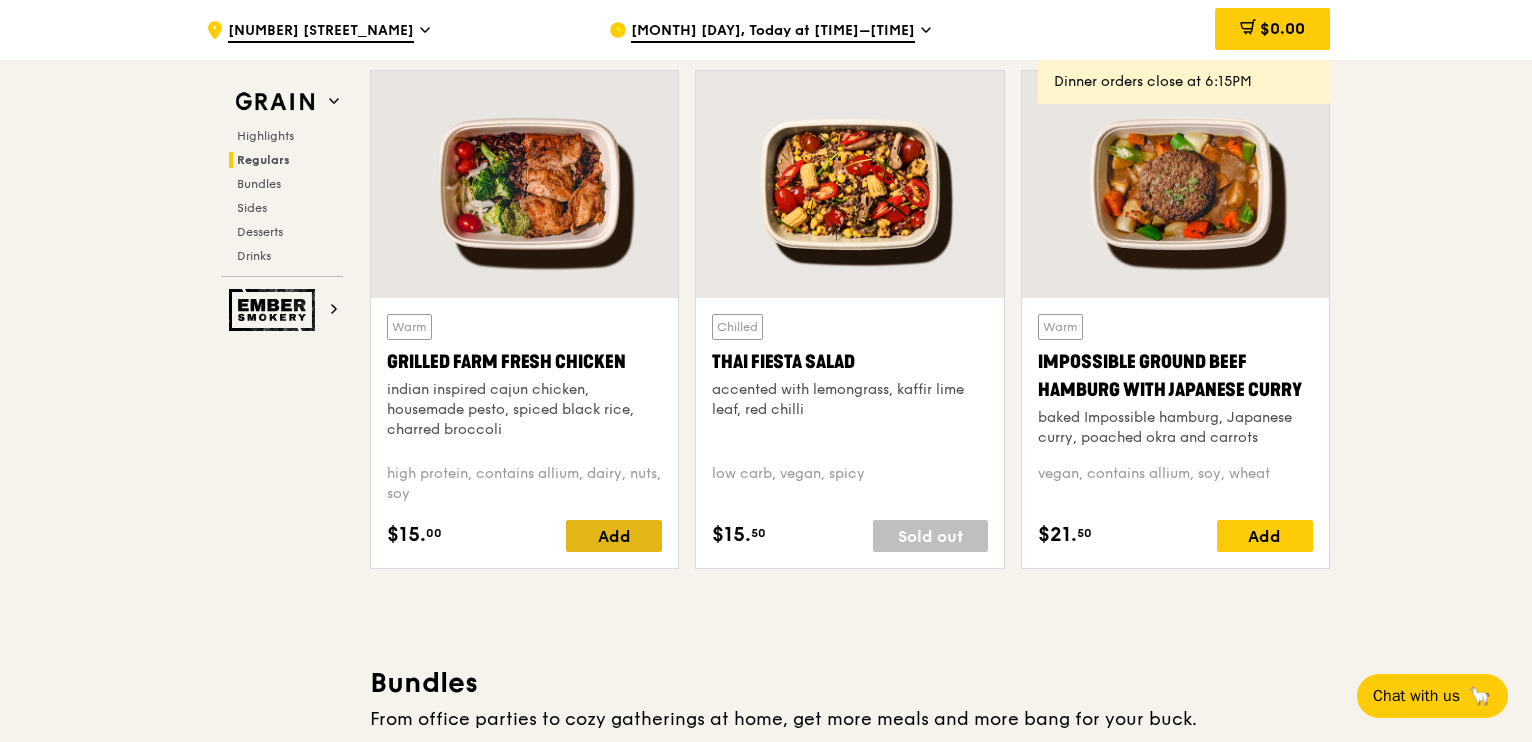 click on "Add" at bounding box center (614, 536) 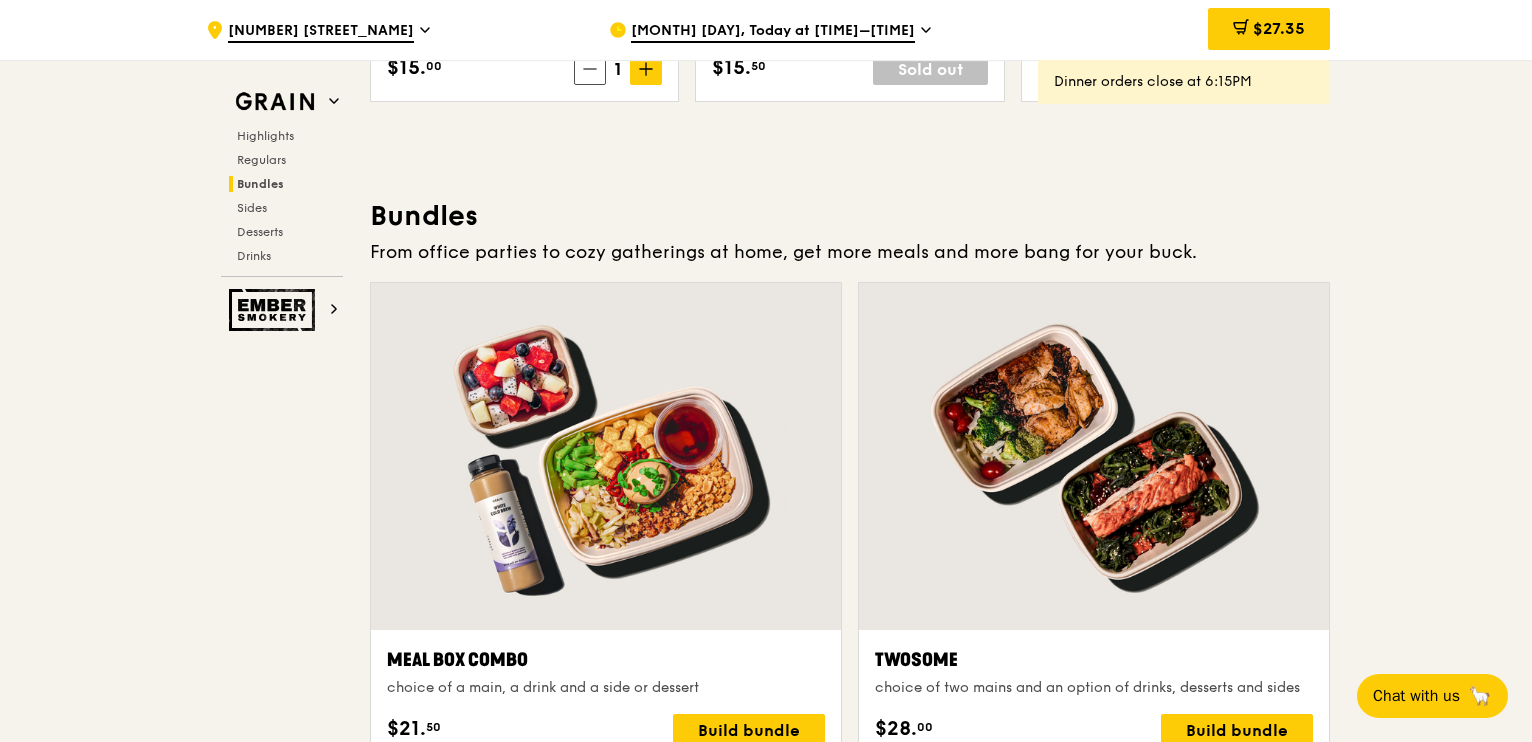 scroll, scrollTop: 2531, scrollLeft: 0, axis: vertical 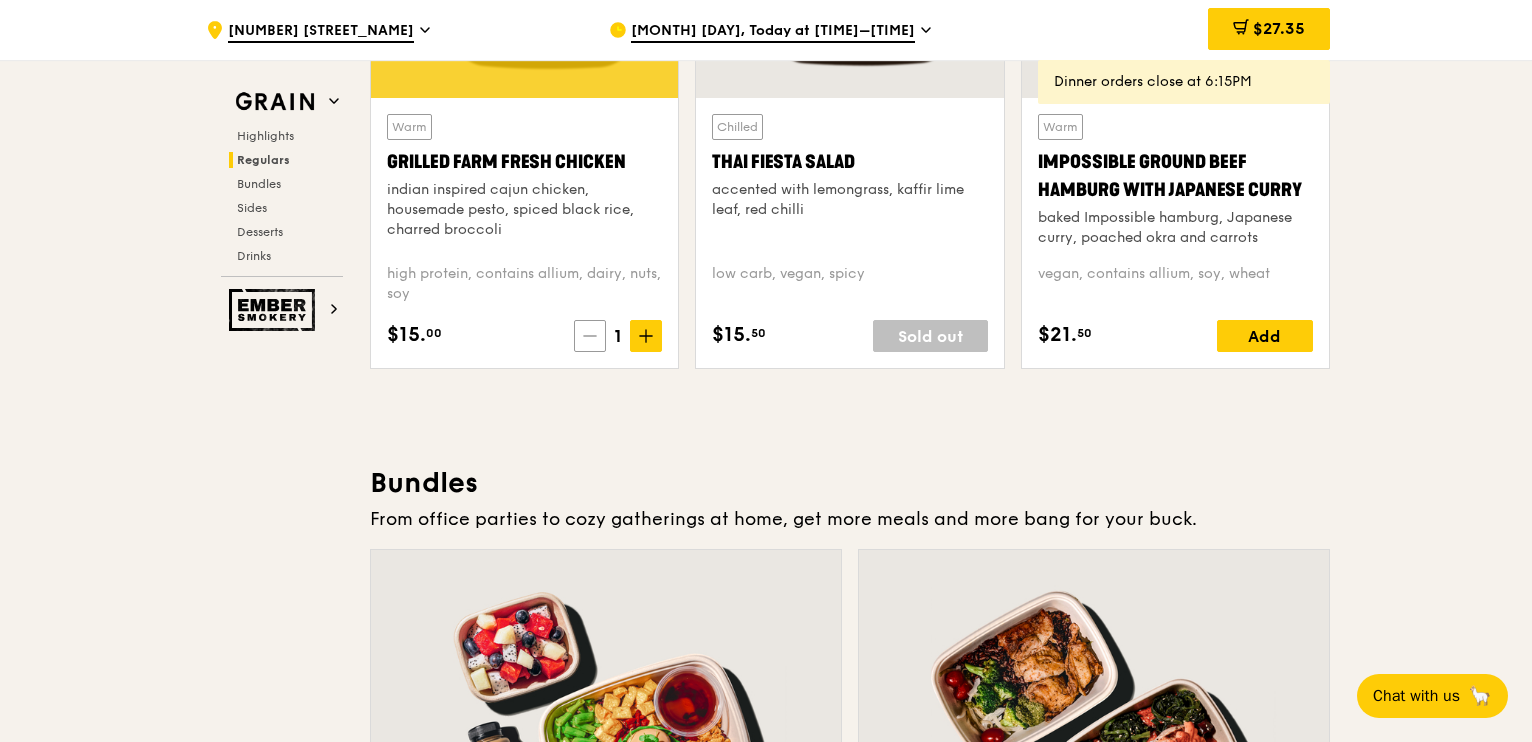 click 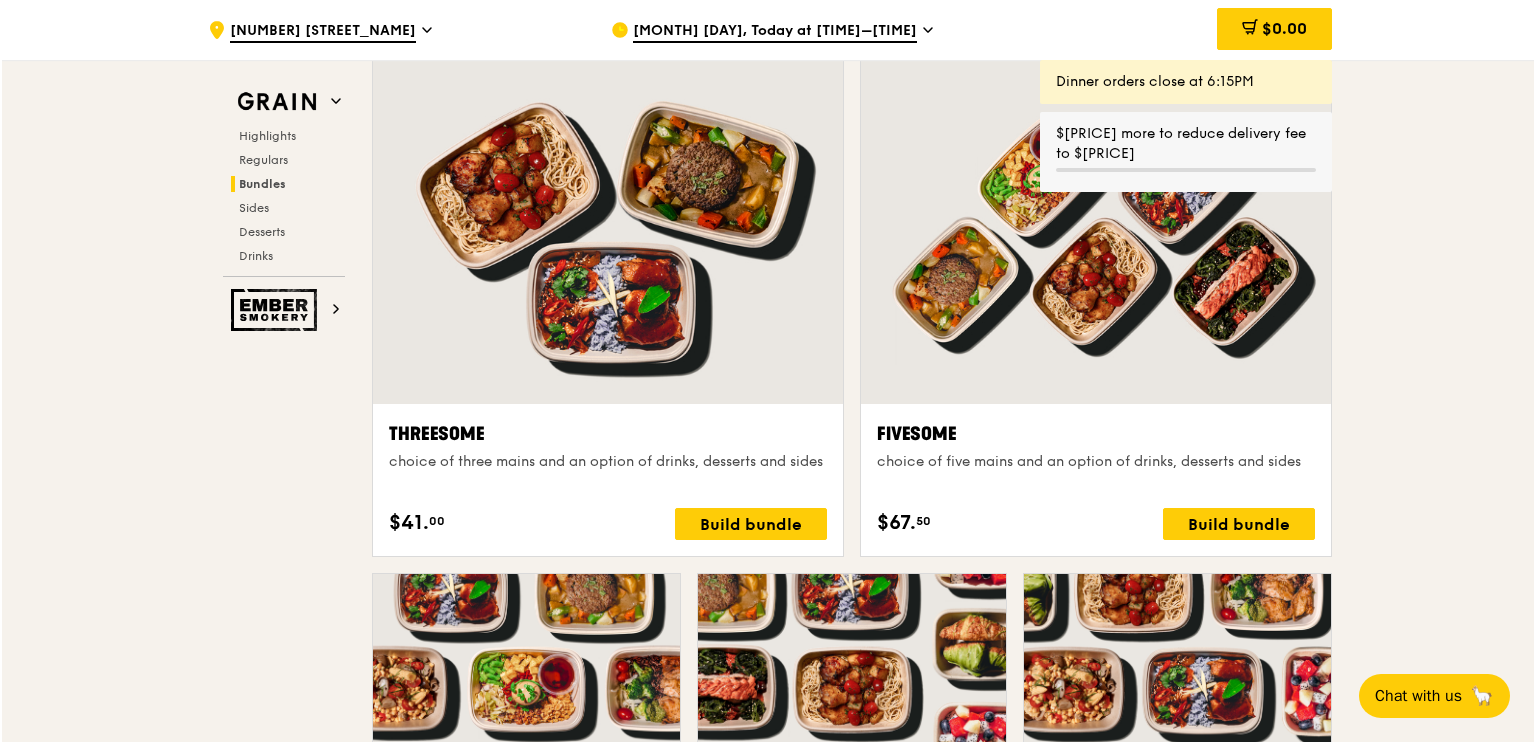 scroll, scrollTop: 3531, scrollLeft: 0, axis: vertical 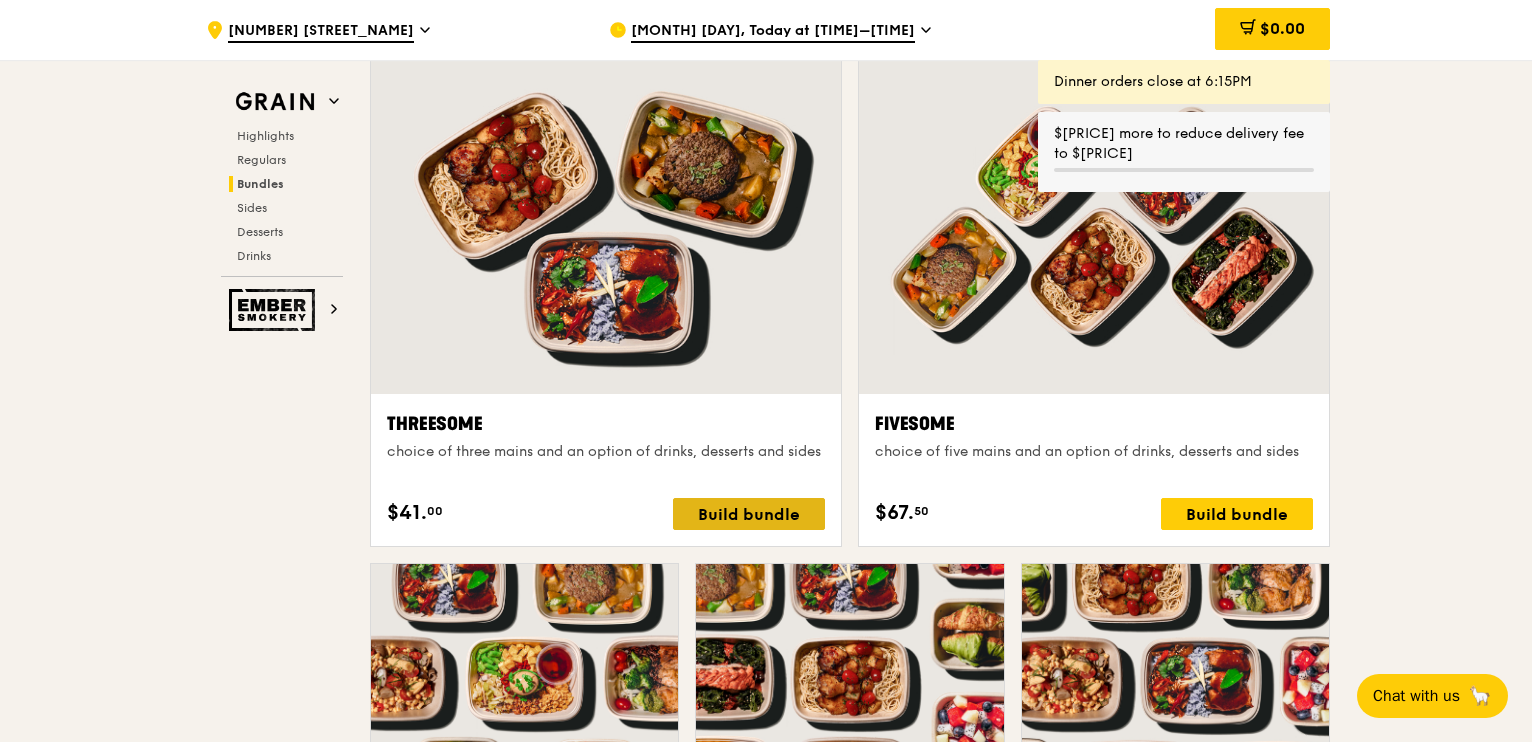 click on "Build bundle" at bounding box center (749, 514) 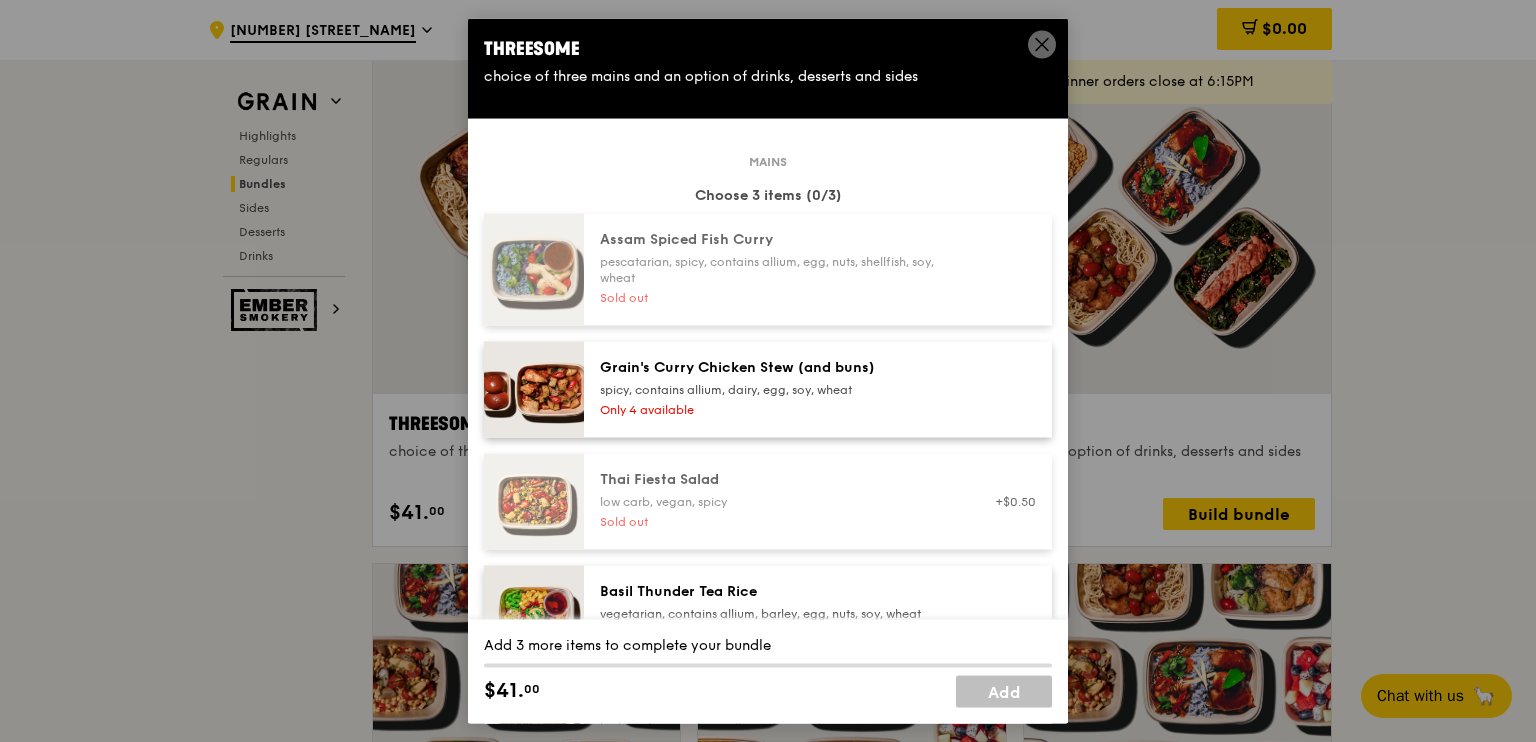 scroll, scrollTop: 200, scrollLeft: 0, axis: vertical 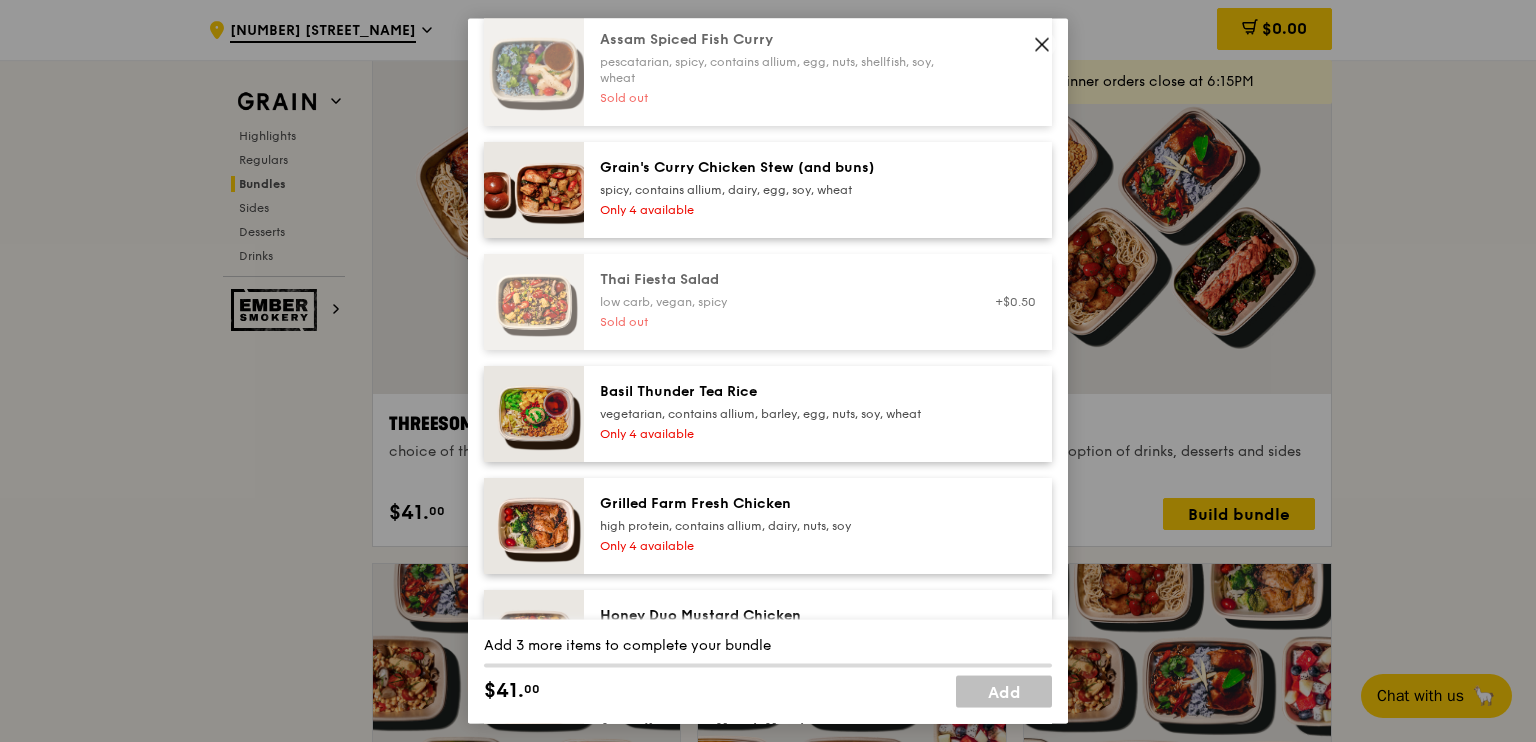 click on "Grain's Curry Chicken Stew (and buns)
spicy, contains allium, dairy, egg, soy, wheat
Only 4 available" at bounding box center [779, 190] 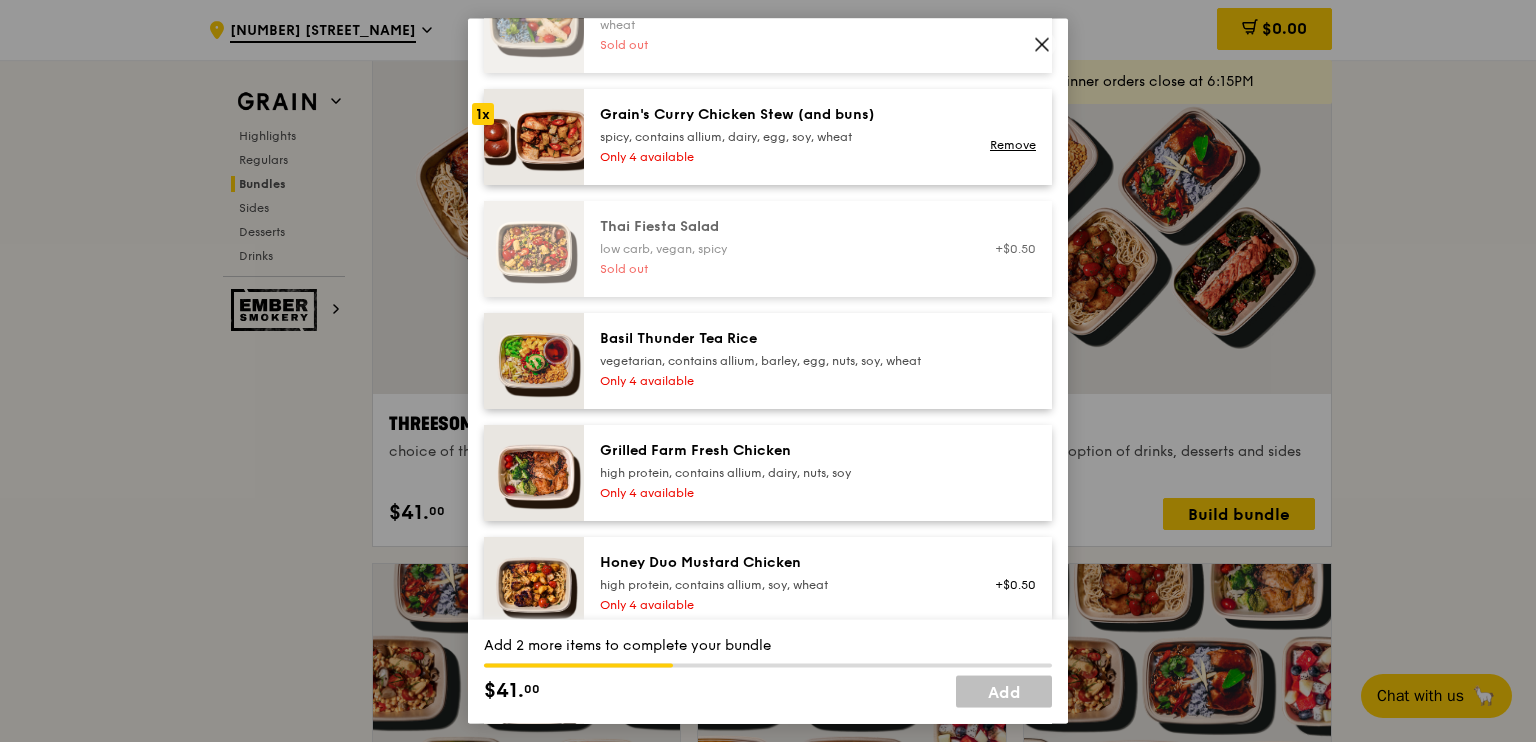 scroll, scrollTop: 300, scrollLeft: 0, axis: vertical 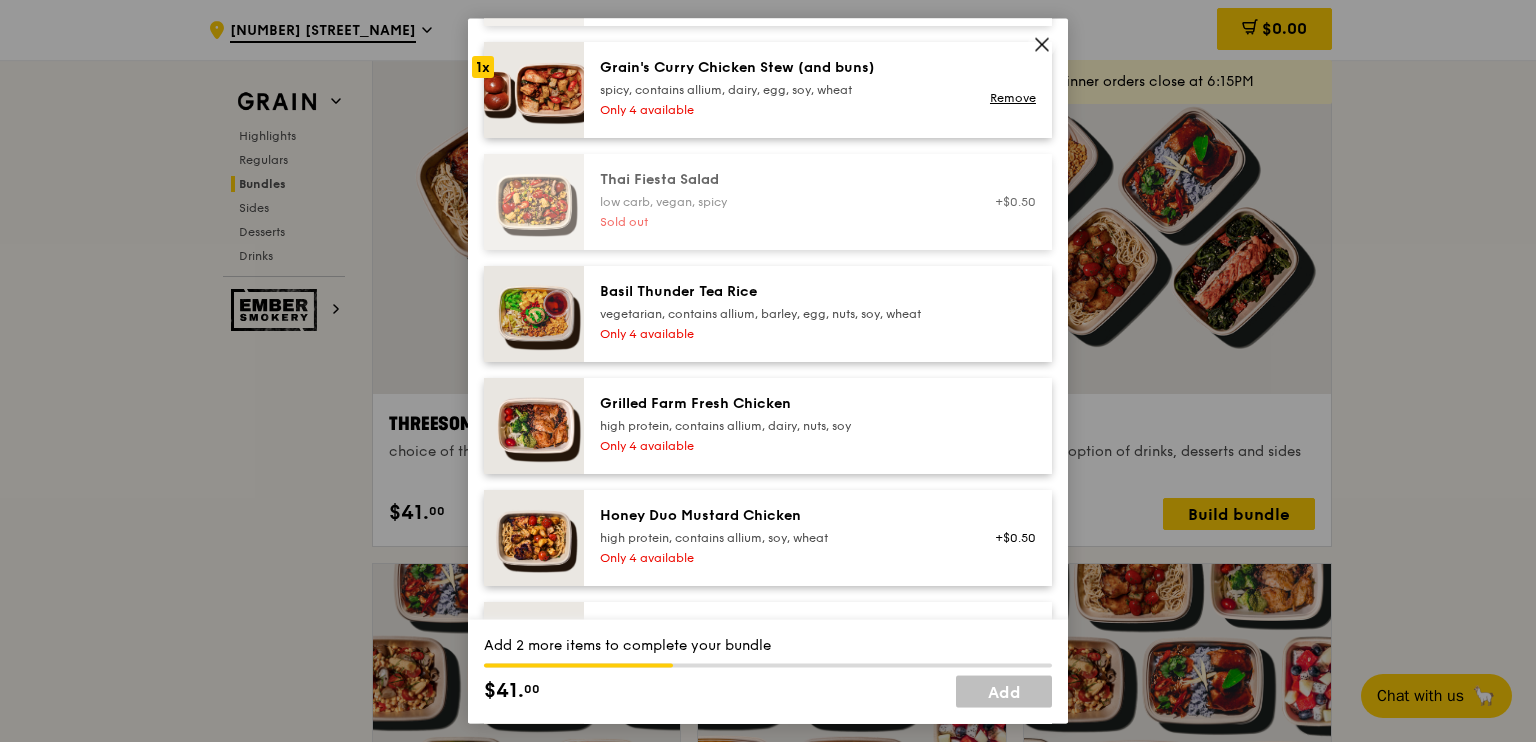 click on "high protein, contains allium, dairy, nuts, soy" at bounding box center (779, 426) 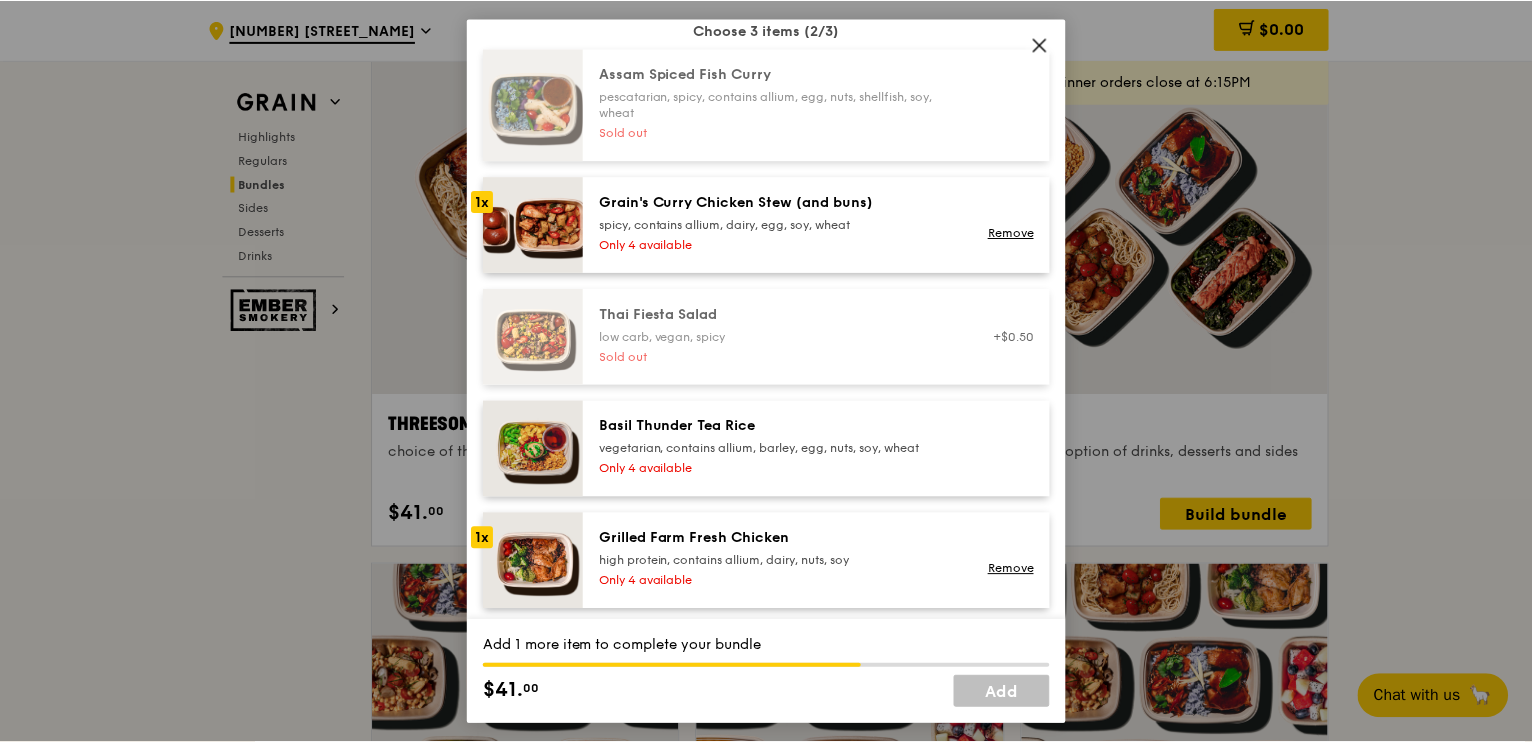 scroll, scrollTop: 200, scrollLeft: 0, axis: vertical 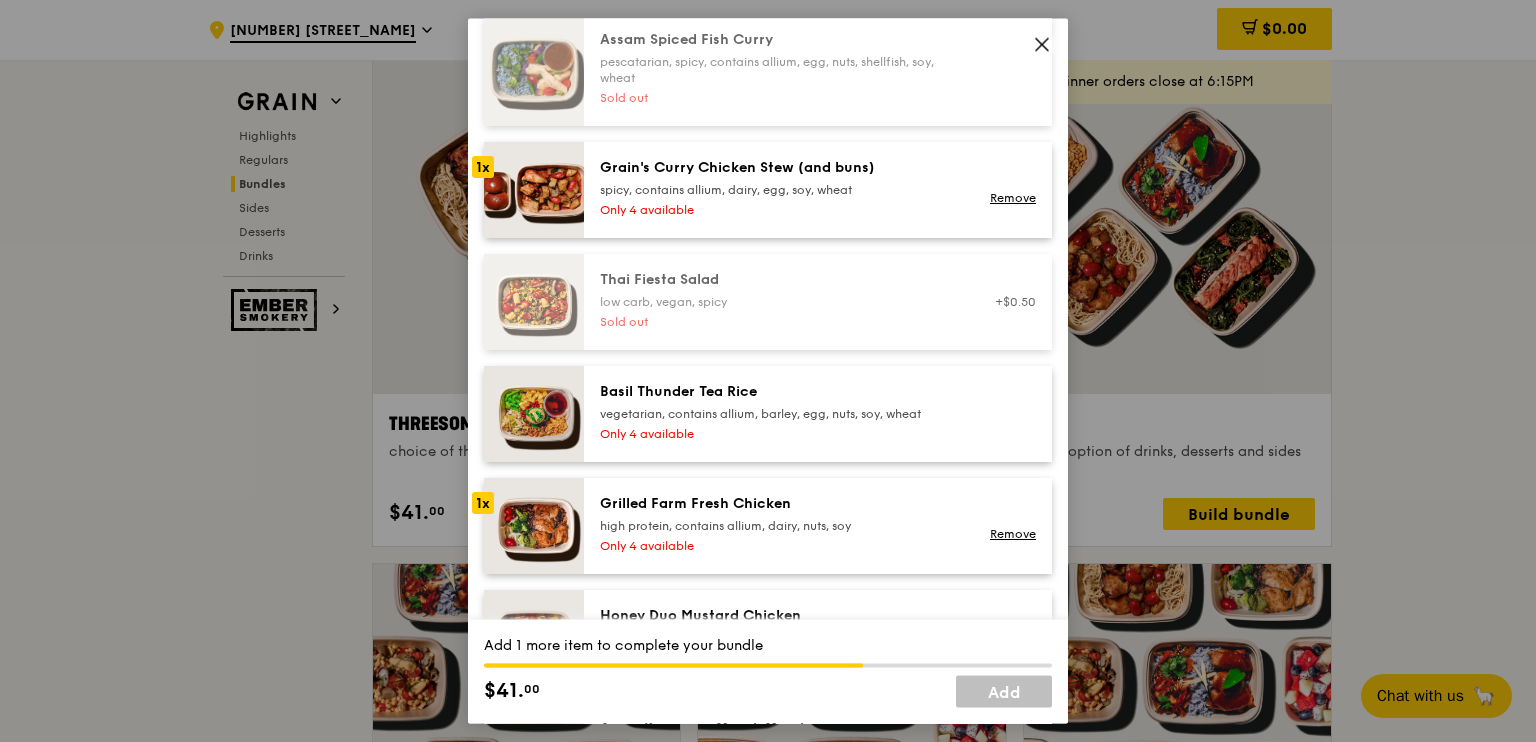 click on "high protein, contains allium, dairy, nuts, soy" at bounding box center (779, 526) 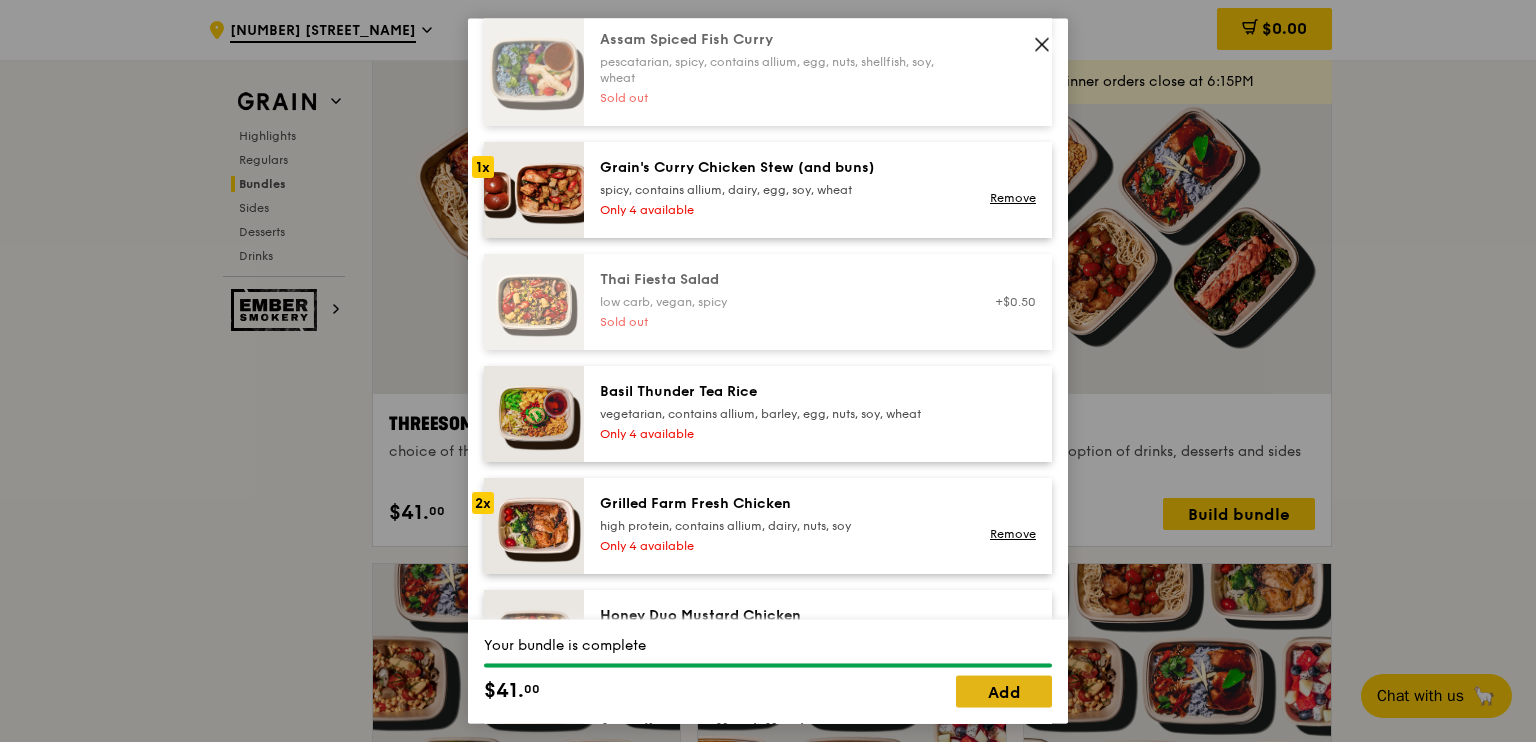 click on "Add" at bounding box center (1004, 691) 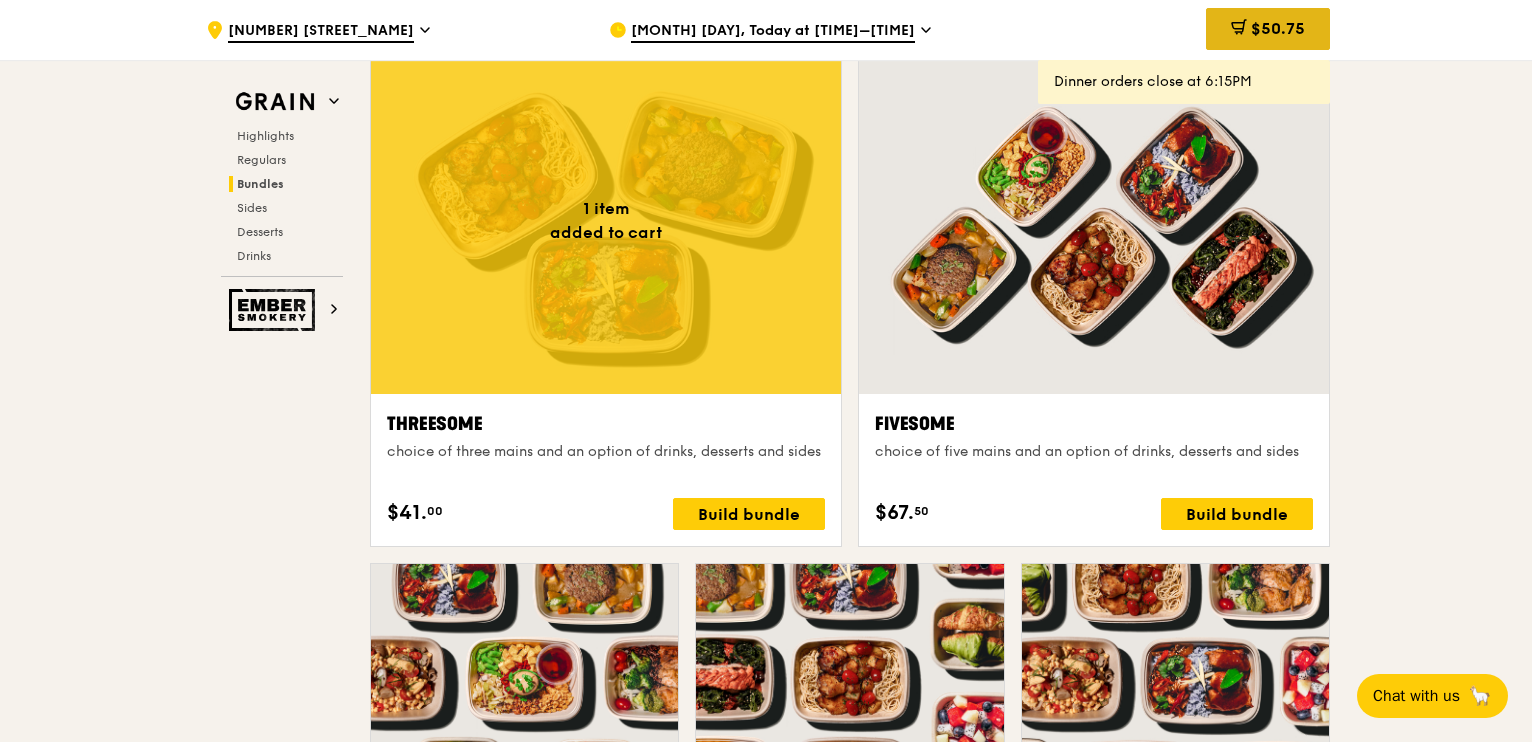 click on "$50.75" at bounding box center [1278, 28] 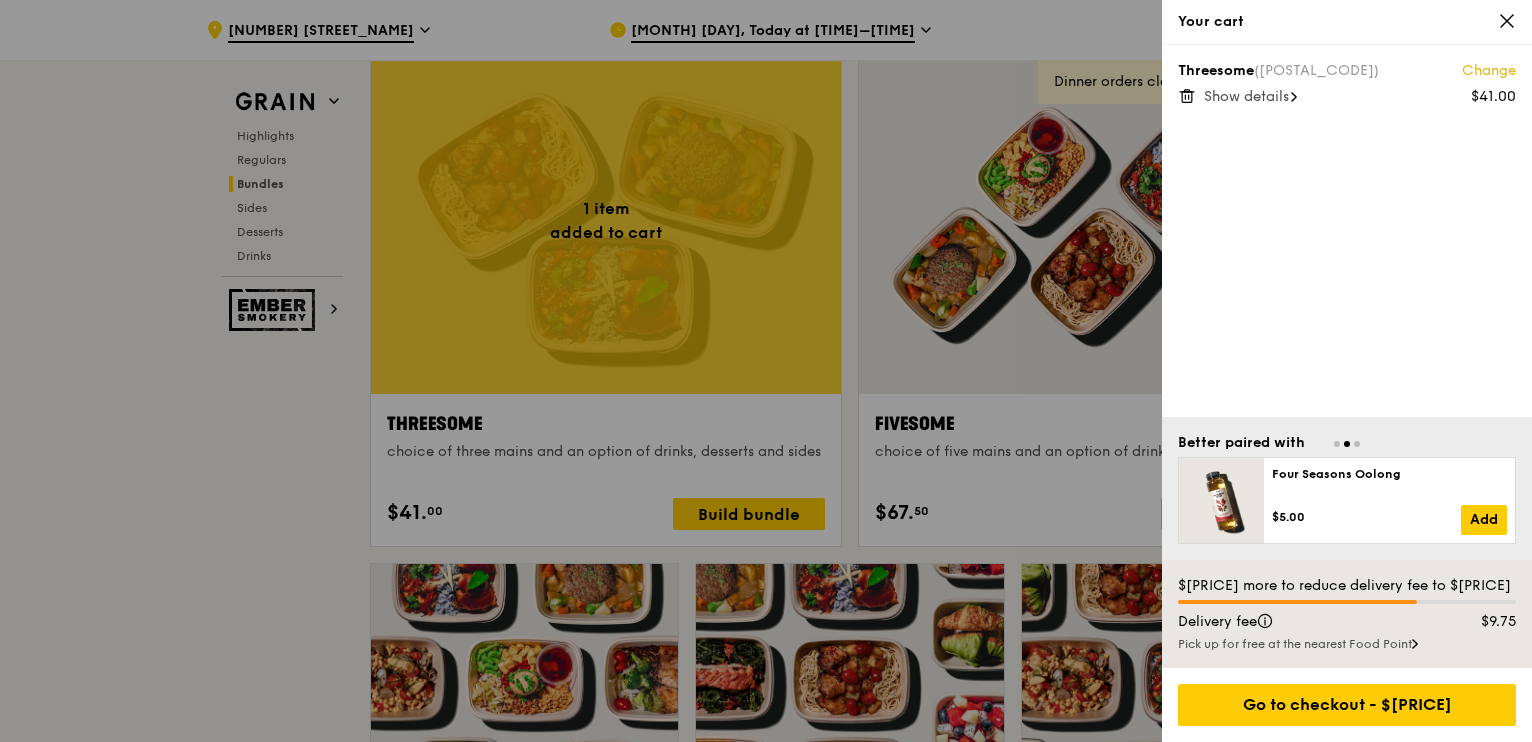 click on "Show details" at bounding box center [1246, 96] 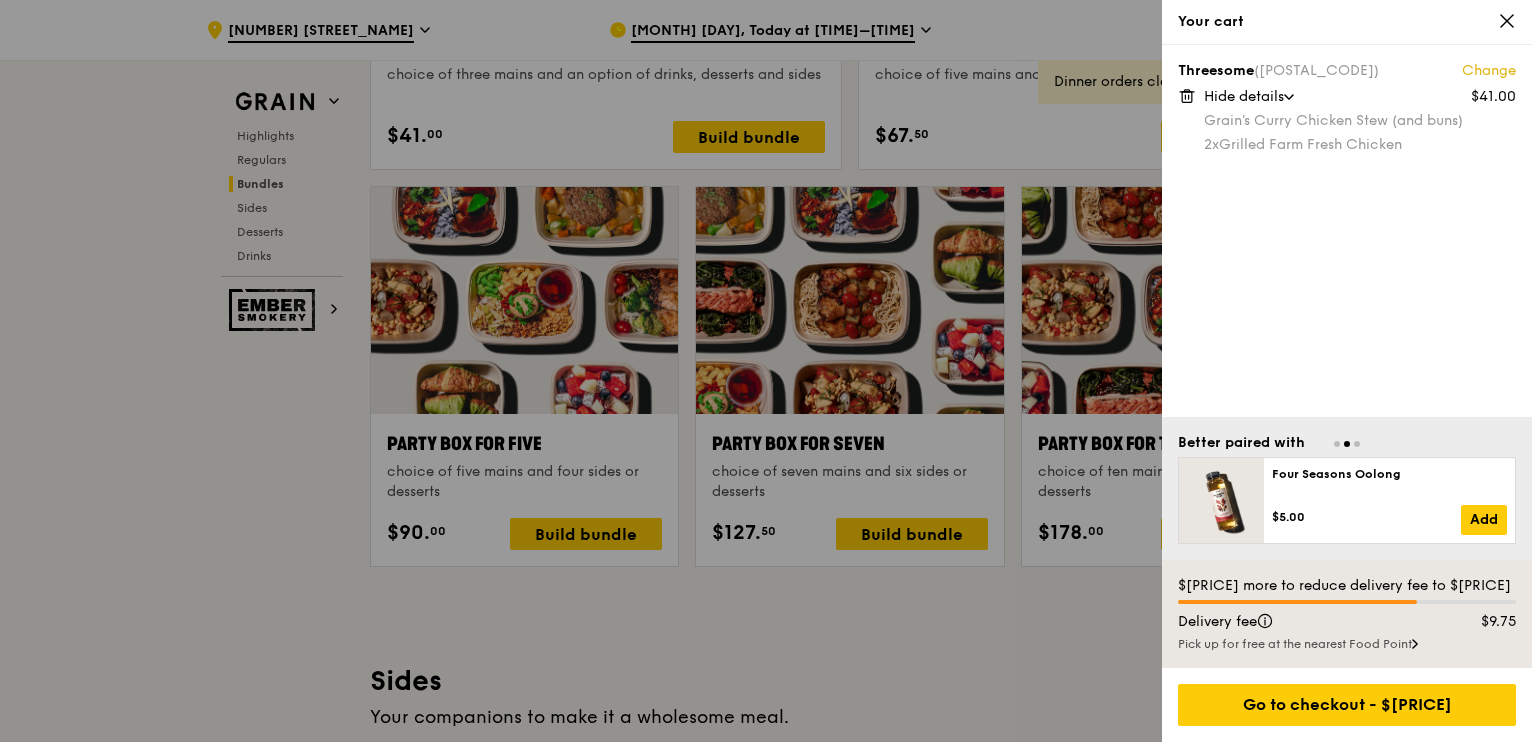 scroll, scrollTop: 4131, scrollLeft: 0, axis: vertical 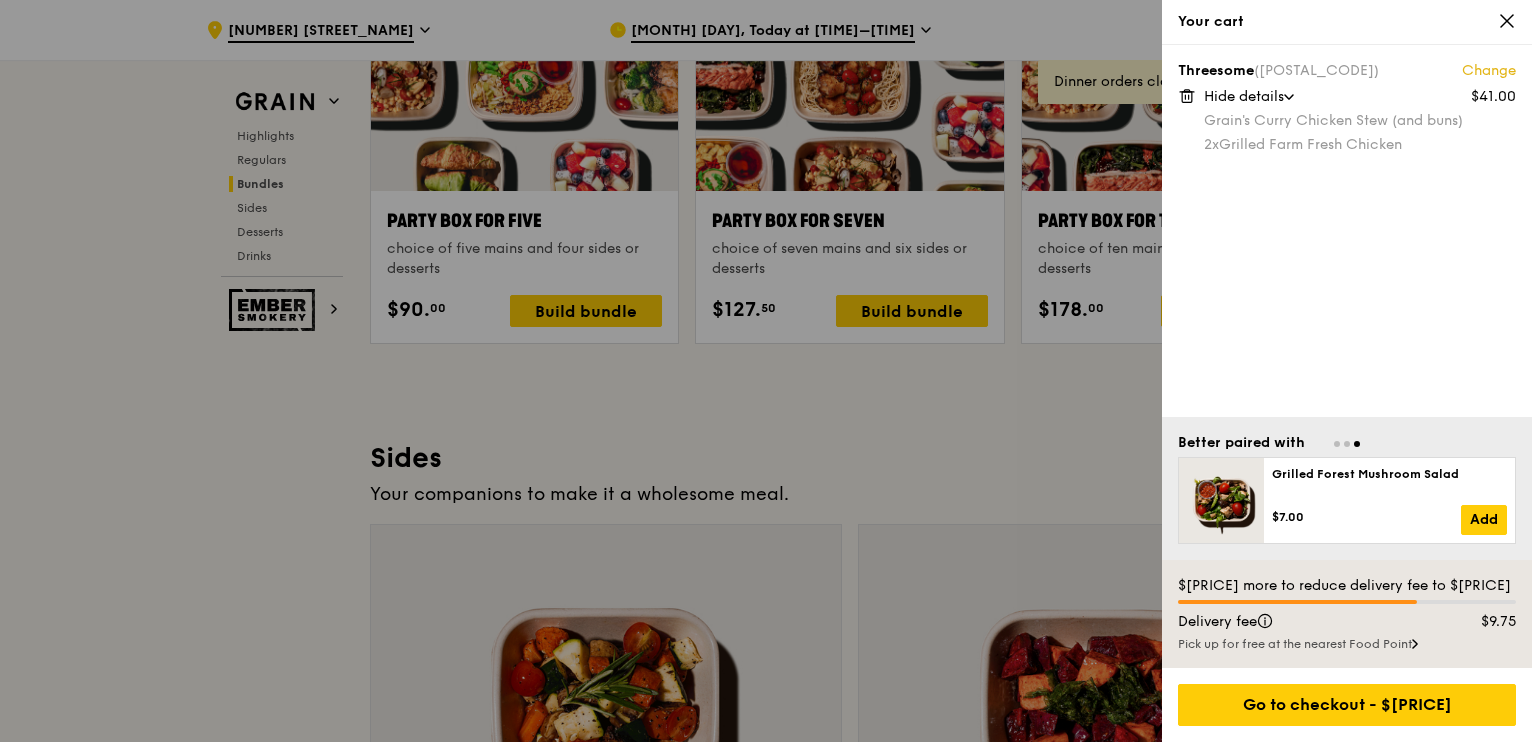 click at bounding box center (766, 371) 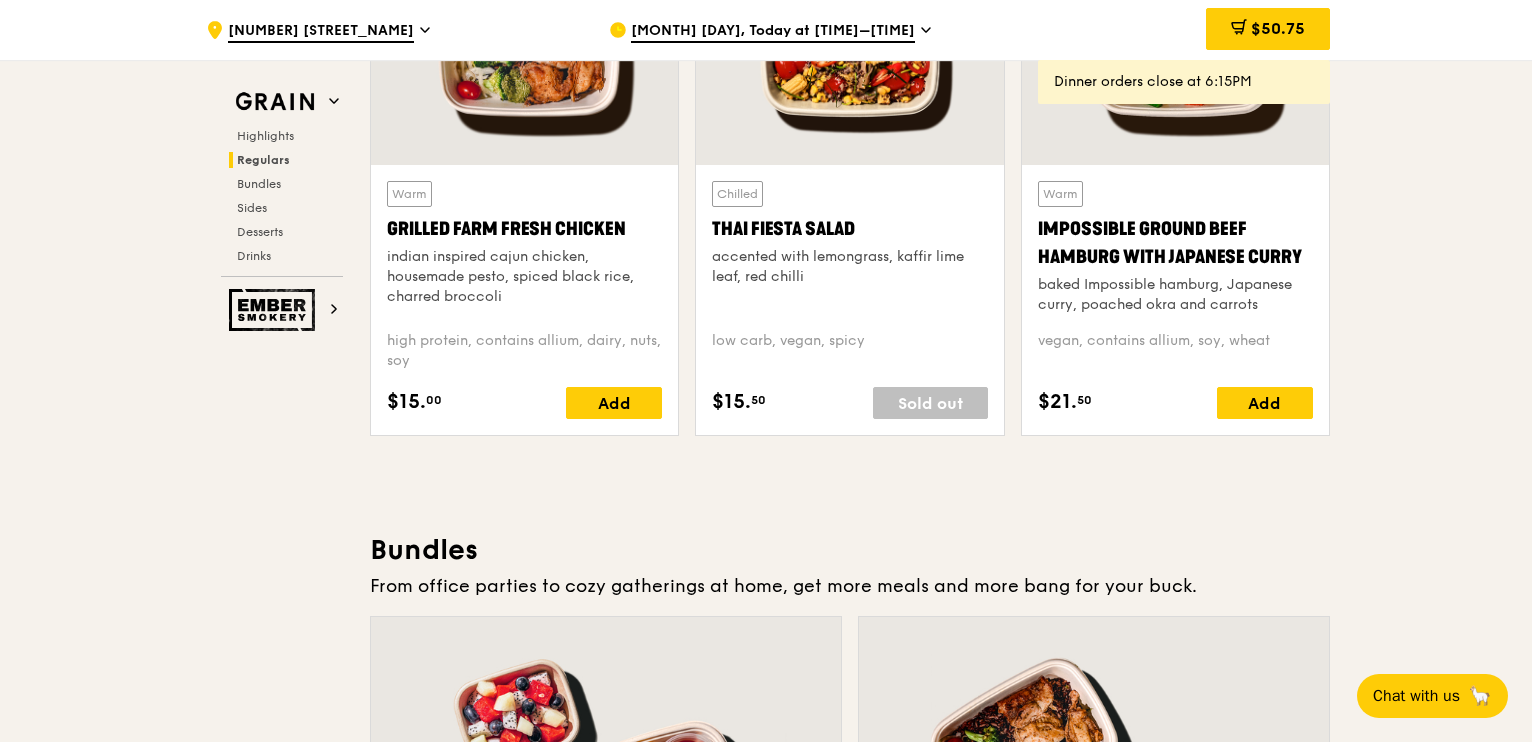 scroll, scrollTop: 2231, scrollLeft: 0, axis: vertical 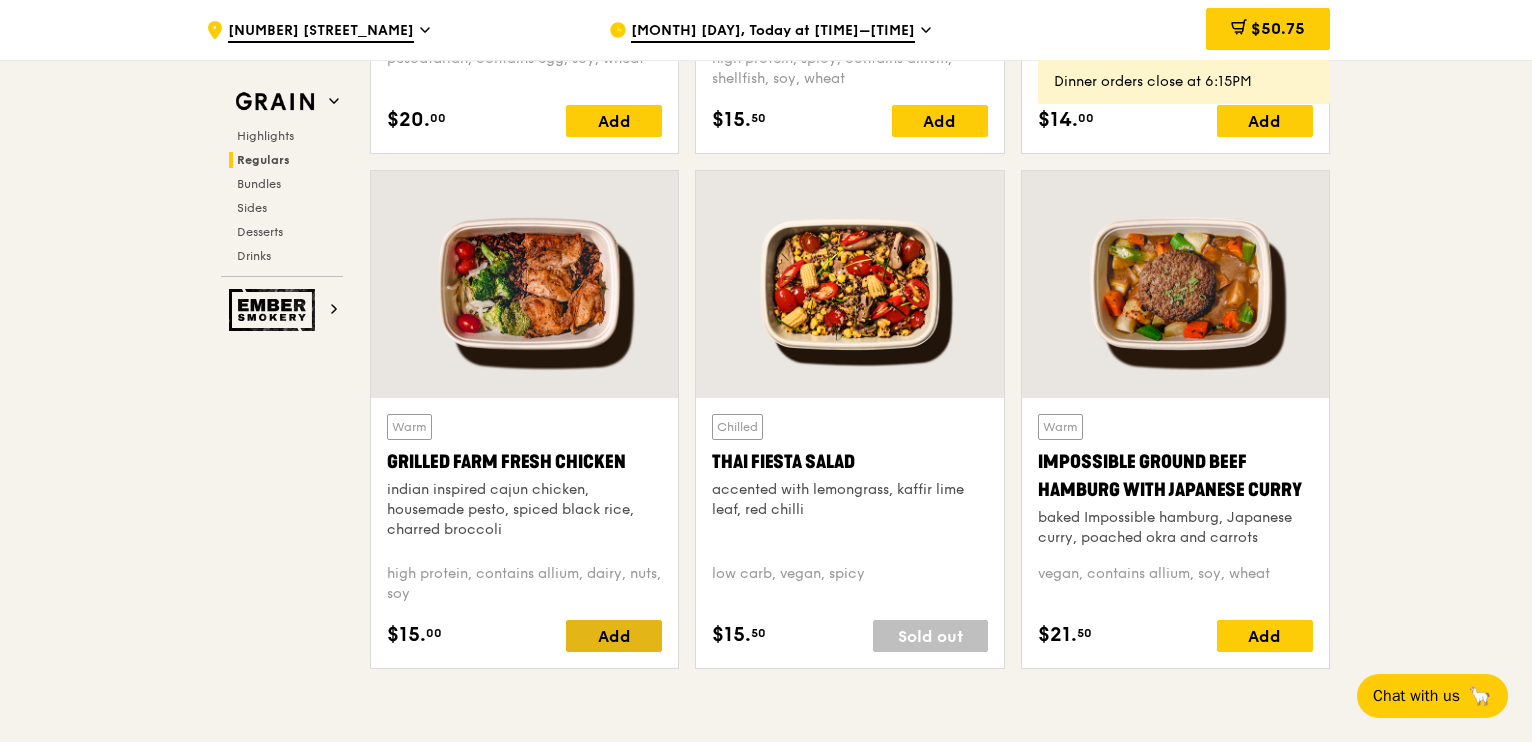 click on "Add" at bounding box center [614, 636] 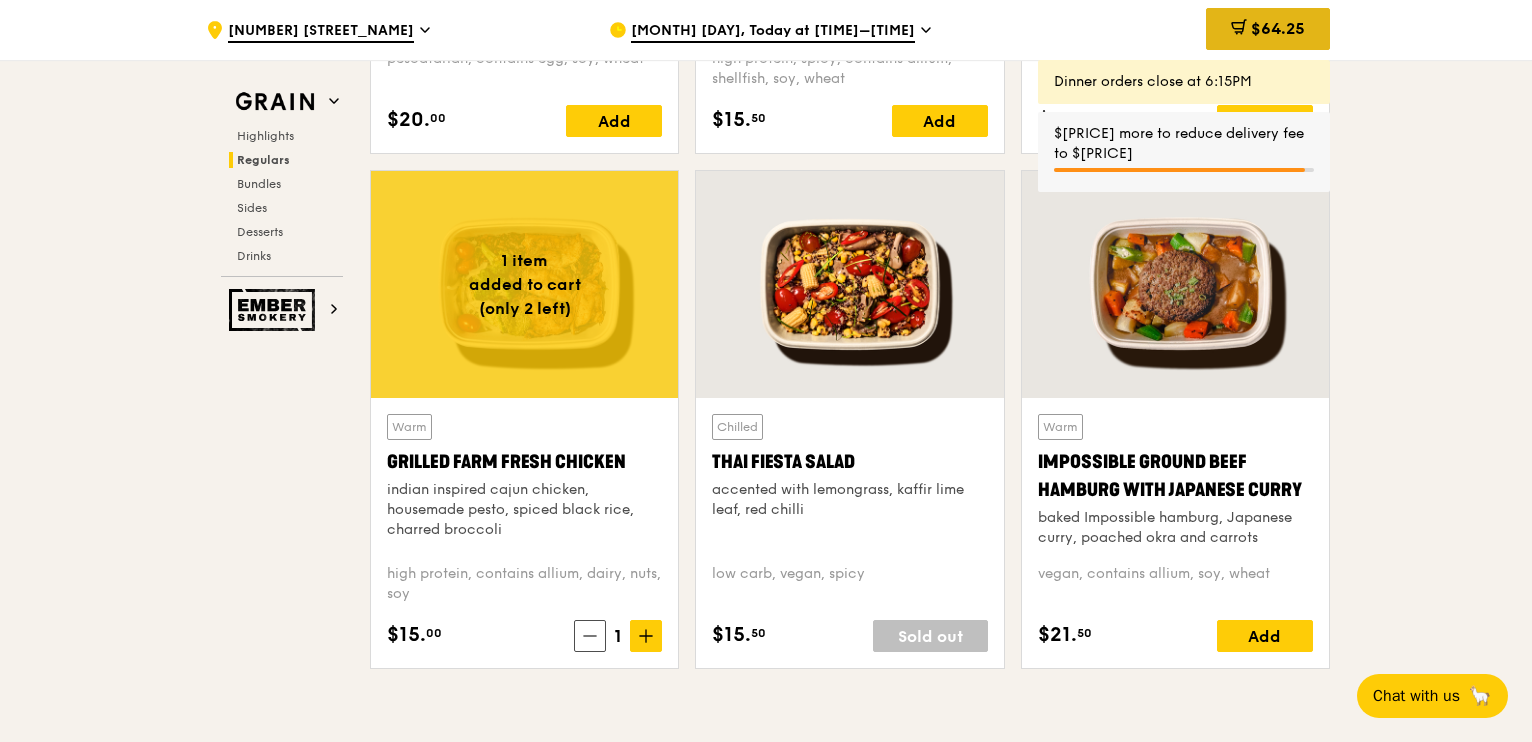 click on "$64.25" at bounding box center [1278, 28] 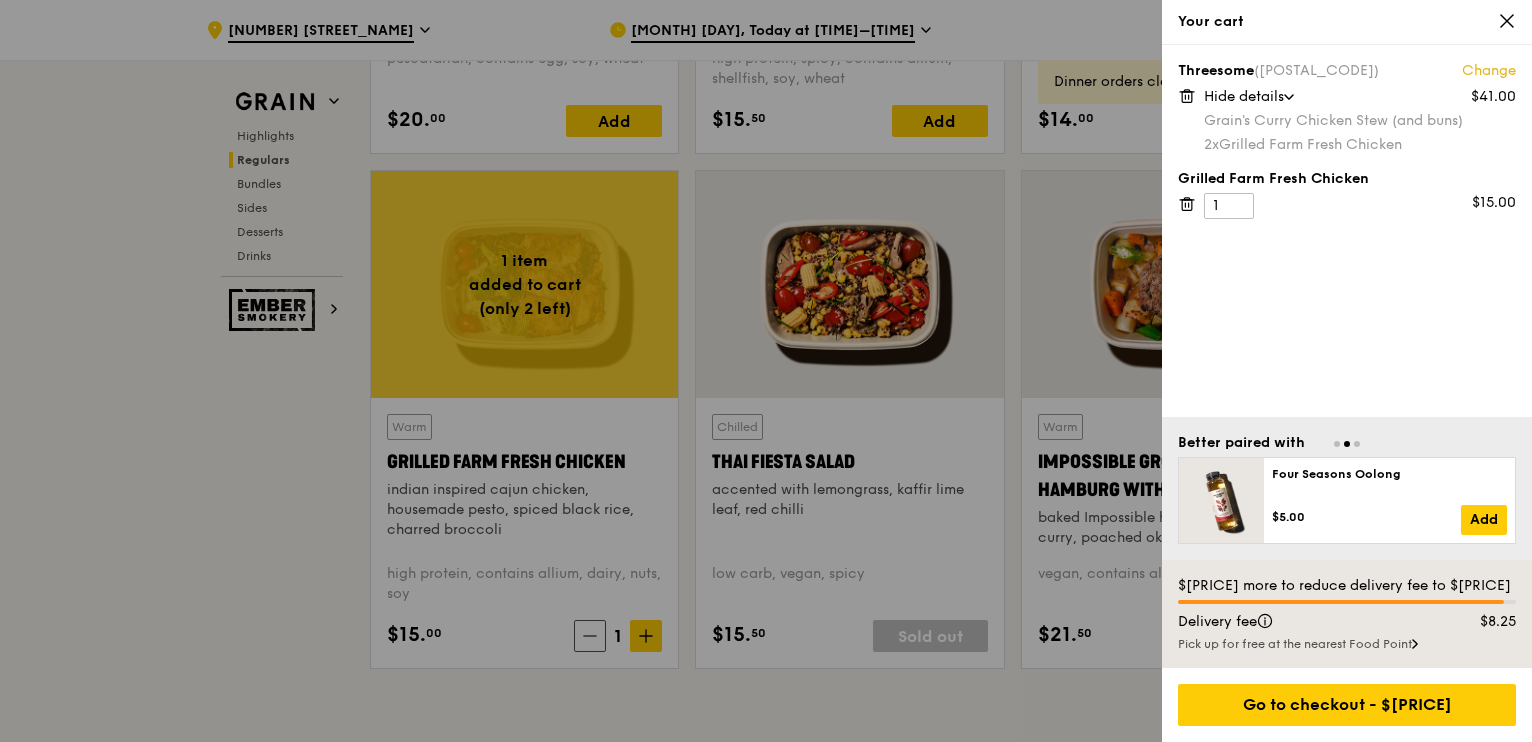 click on "Grilled Farm Fresh Chicken" at bounding box center [1347, 179] 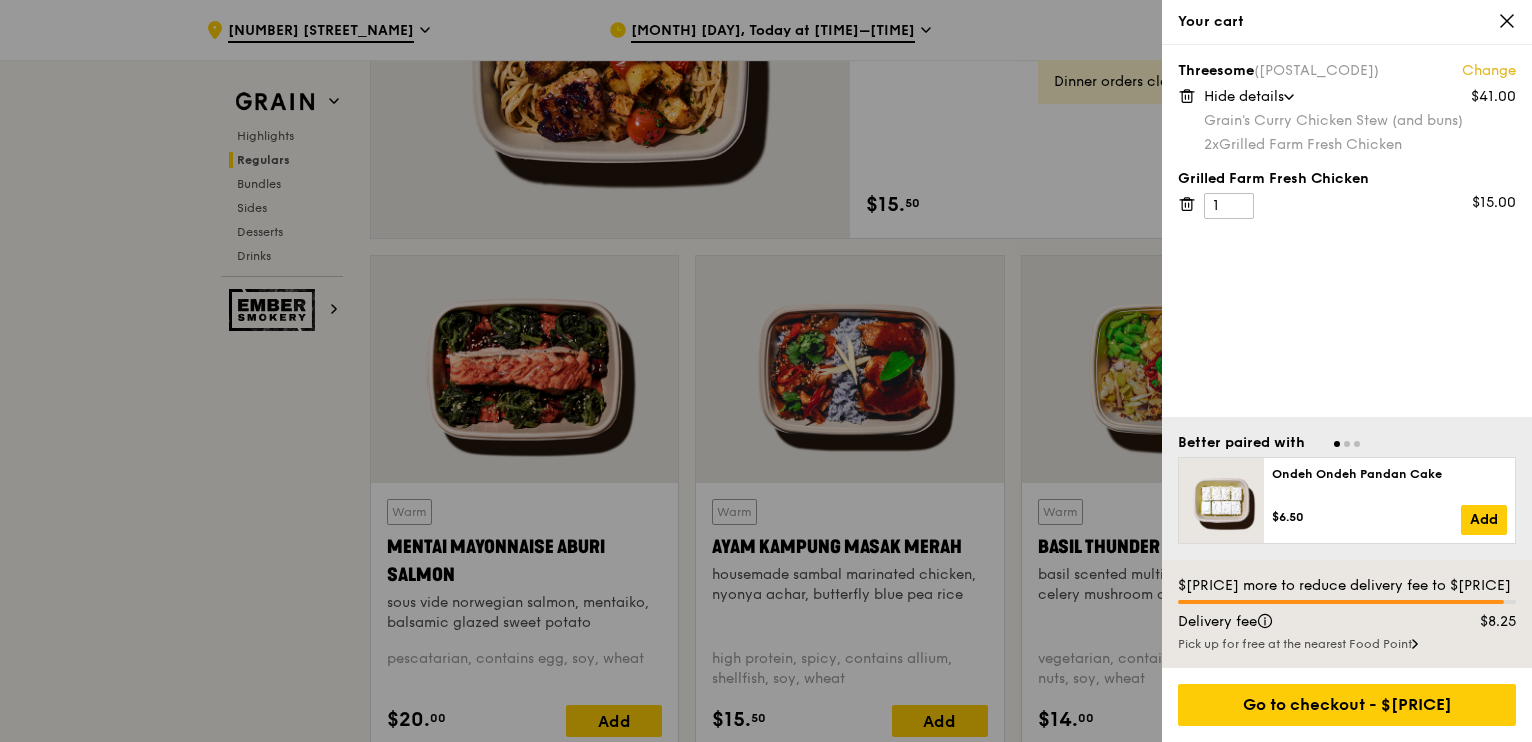 scroll, scrollTop: 1331, scrollLeft: 0, axis: vertical 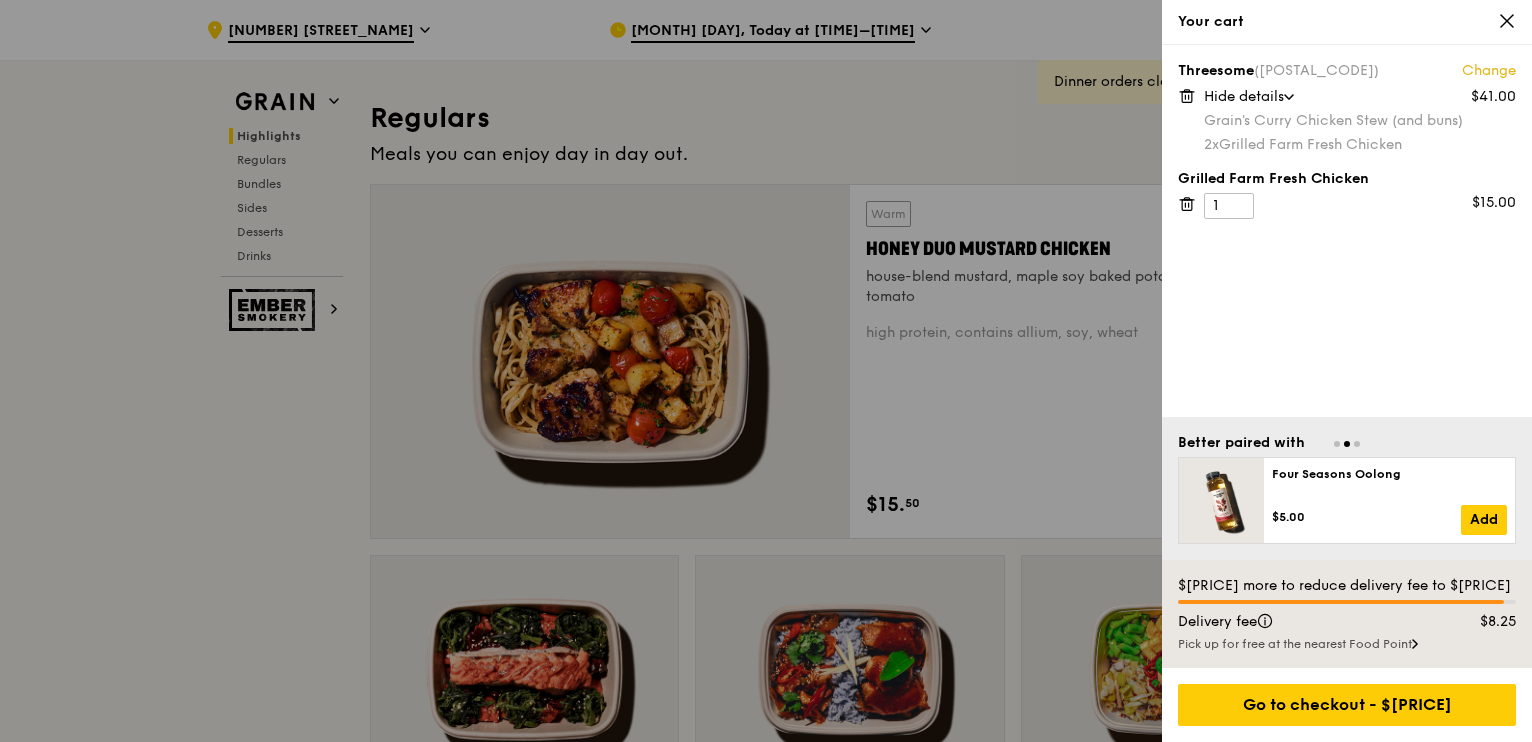 click on "Threesome
([POSTAL_CODE])
Change
$[PRICE]
Hide details
Grain's Curry Chicken Stew (and buns) 2x  Grilled Farm Fresh Chicken
Grilled Farm Fresh Chicken
1
$[PRICE]" at bounding box center (1347, 231) 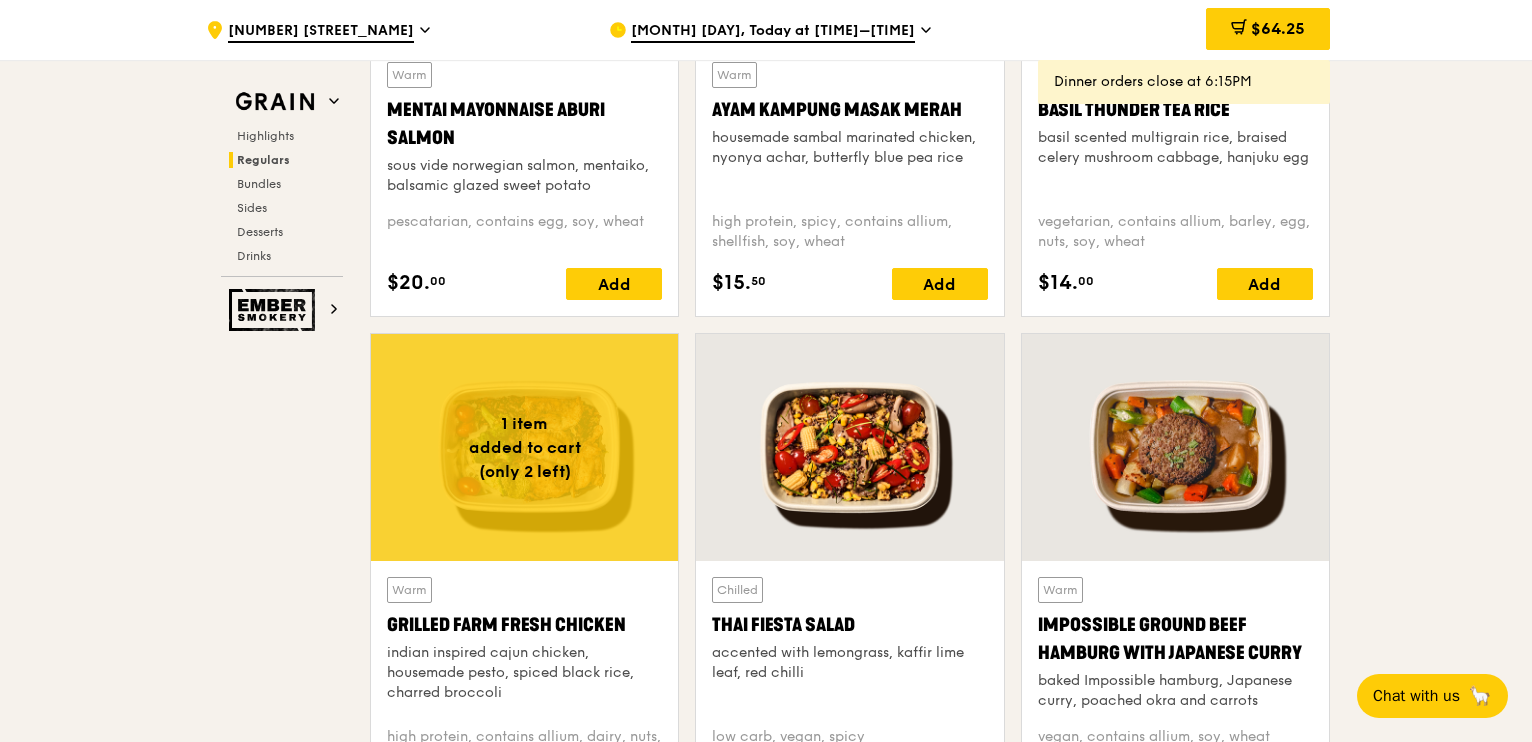 scroll, scrollTop: 2231, scrollLeft: 0, axis: vertical 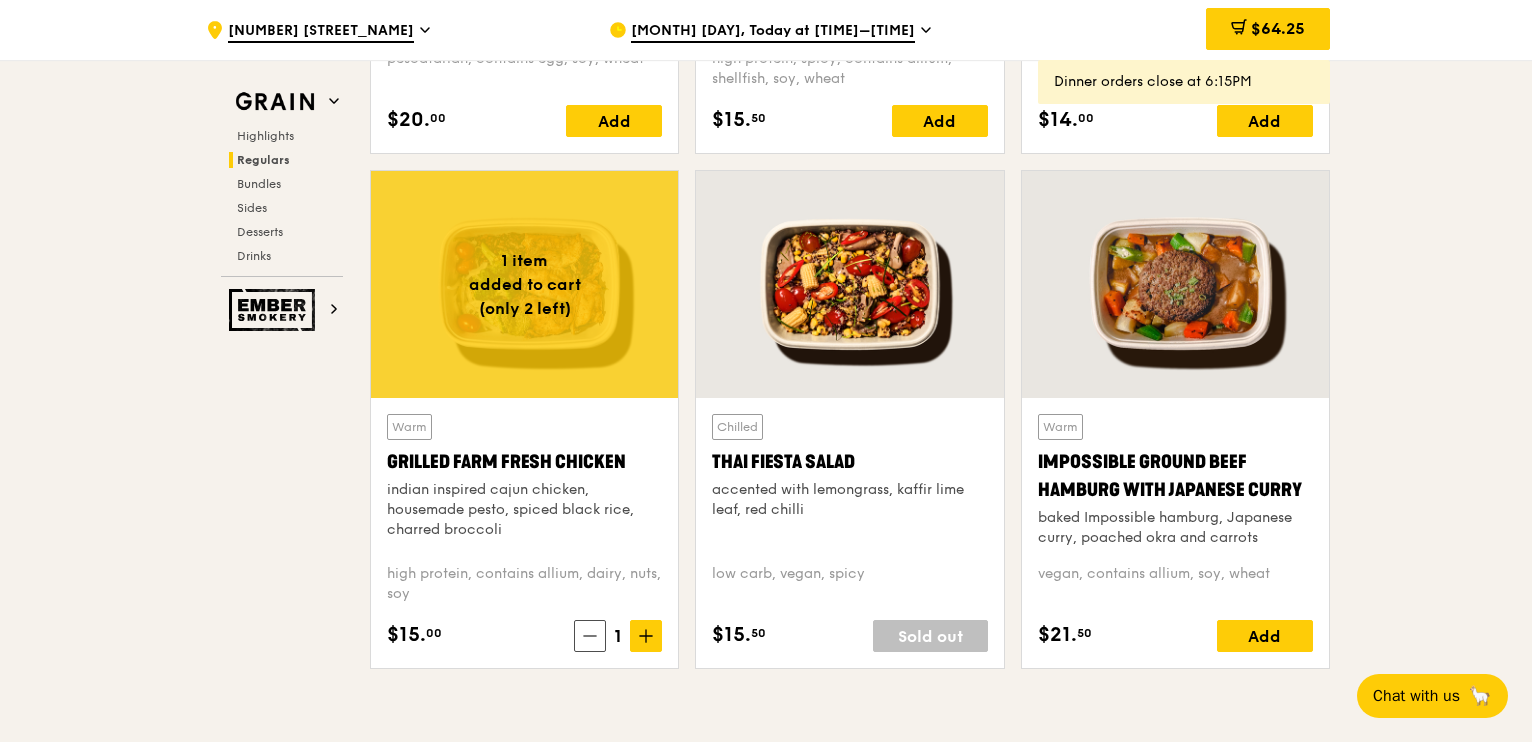 click at bounding box center [524, 284] 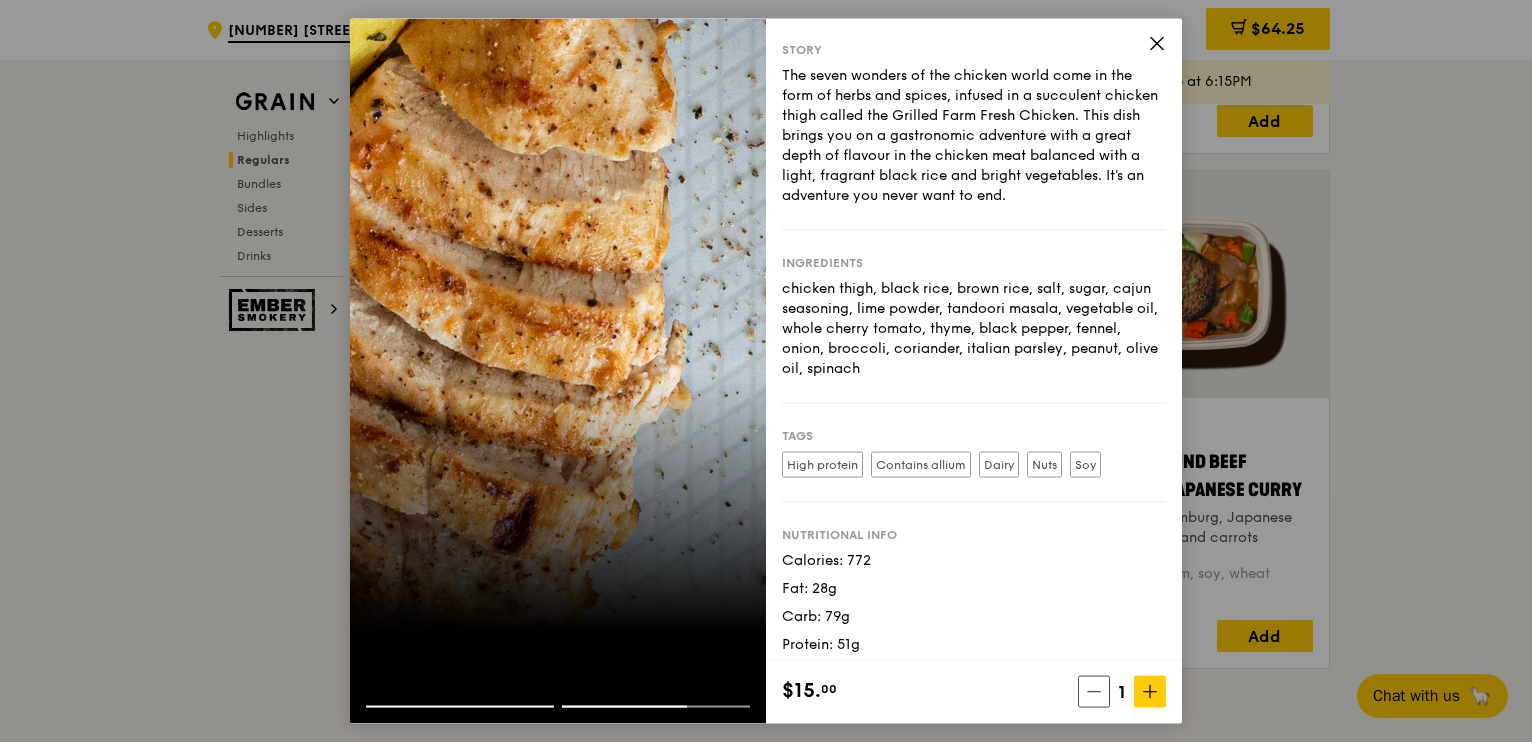 scroll, scrollTop: 28, scrollLeft: 0, axis: vertical 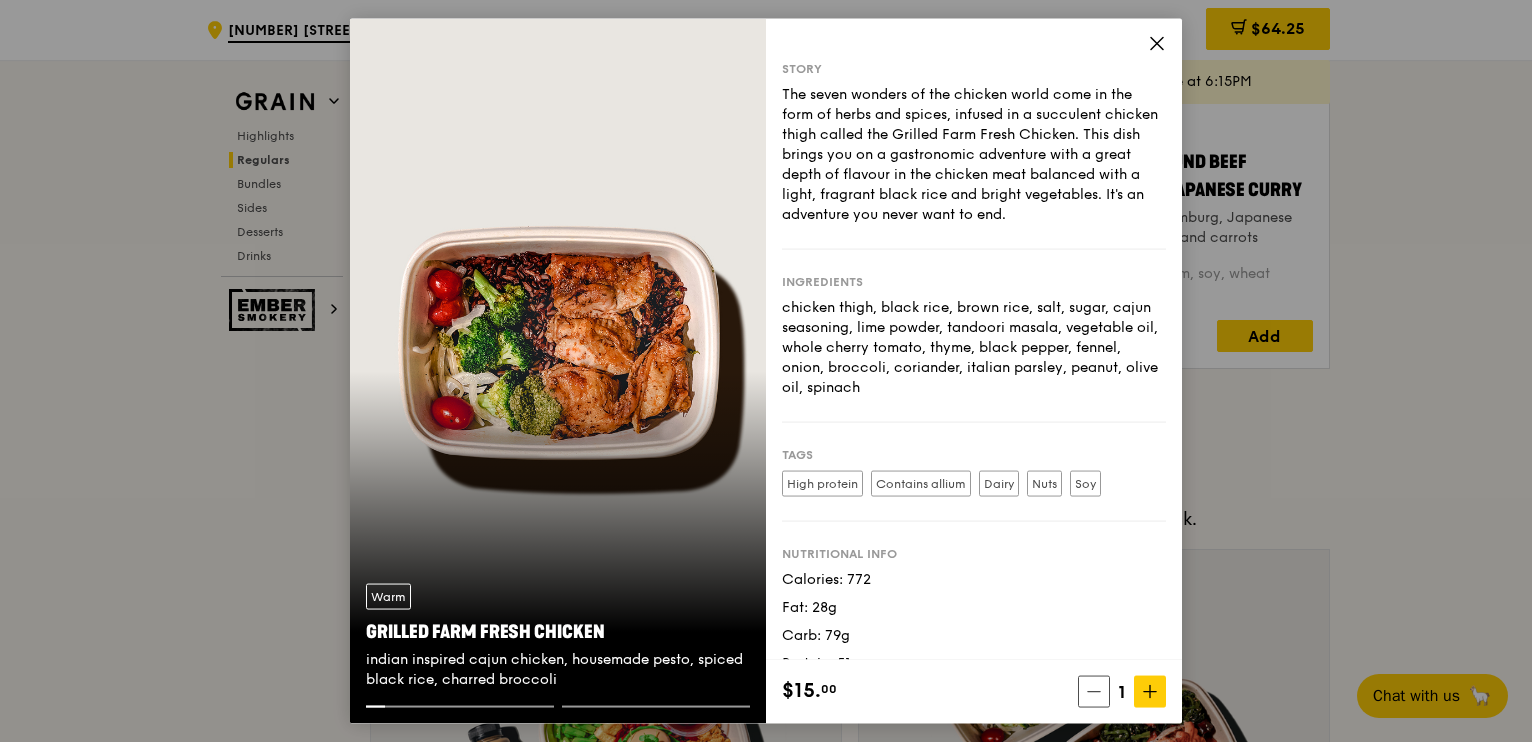 click on "Story
The seven wonders of the chicken world come in the form of herbs and spices, infused in a succulent chicken thigh called the Grilled Farm Fresh Chicken. This dish brings you on a gastronomic adventure with a great depth of flavour in the chicken meat balanced with a light, fragrant black rice and bright vegetables. It's an adventure you never want to end.
Ingredients
chicken thigh, black rice, brown rice, salt, sugar, cajun seasoning, lime powder, tandoori masala, vegetable oil, whole cherry tomato, thyme, black pepper, fennel, onion, broccoli, coriander, italian parsley, peanut, olive oil, spinach
Tags
High protein
Contains allium
Dairy
Nuts
Soy
Nutritional info" at bounding box center [974, 339] 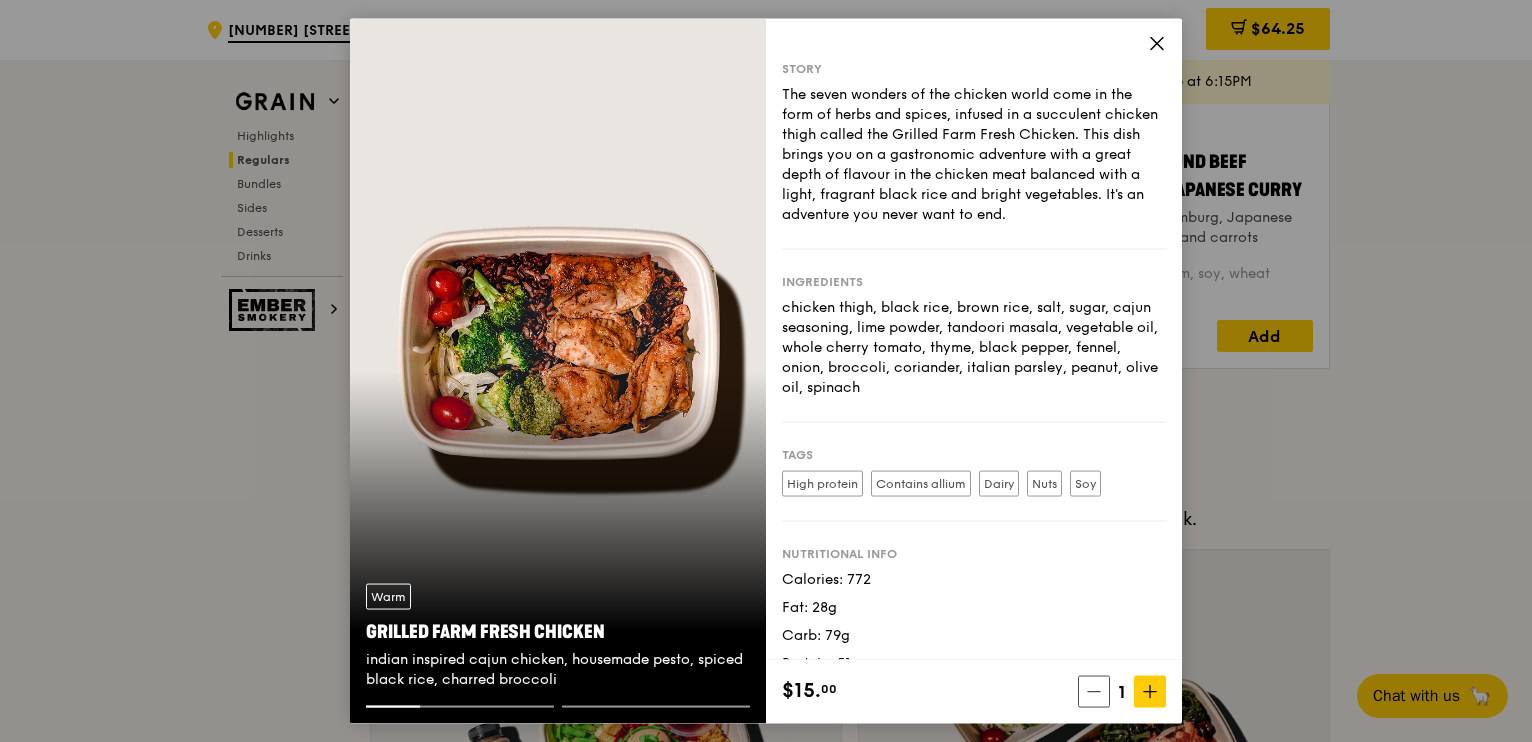 click 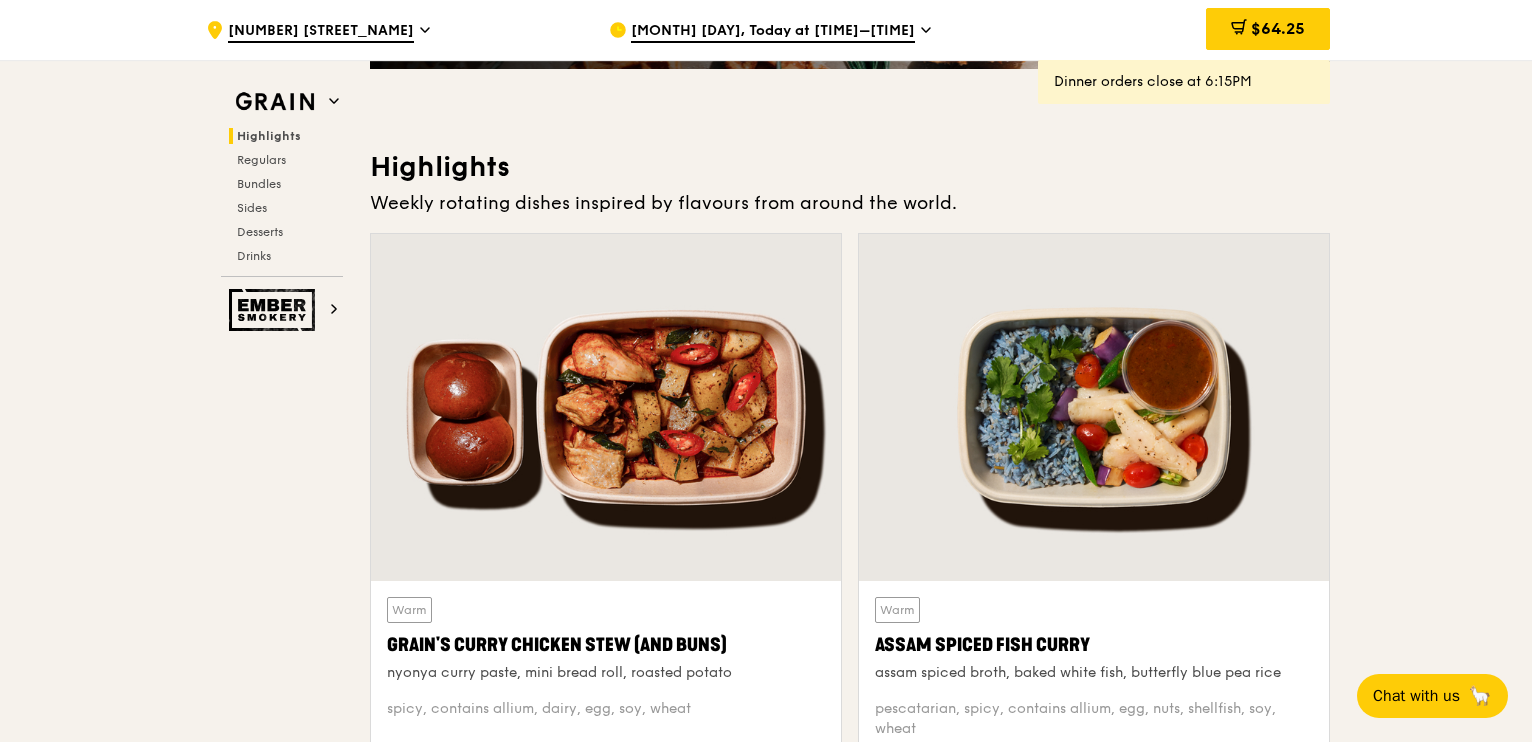 scroll, scrollTop: 0, scrollLeft: 0, axis: both 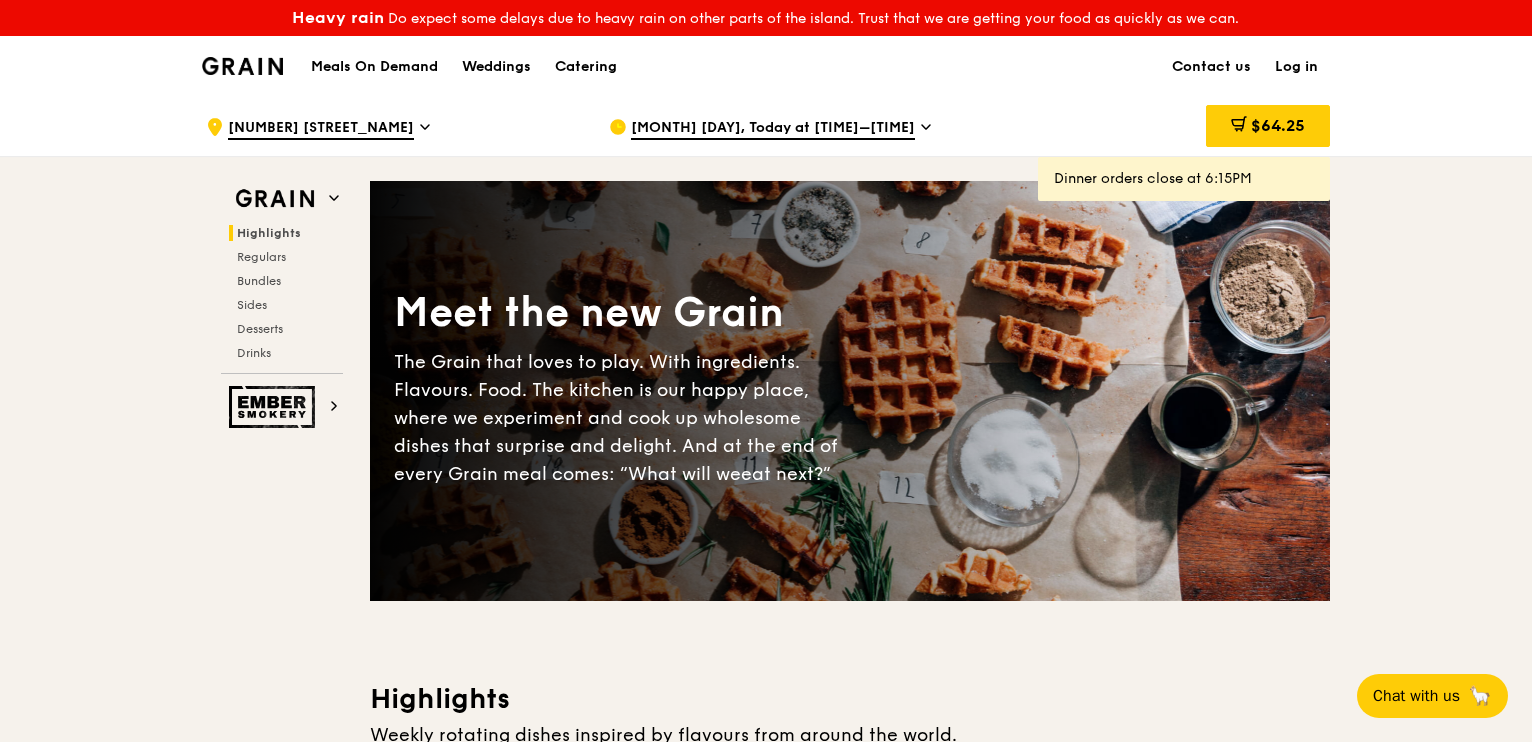 click 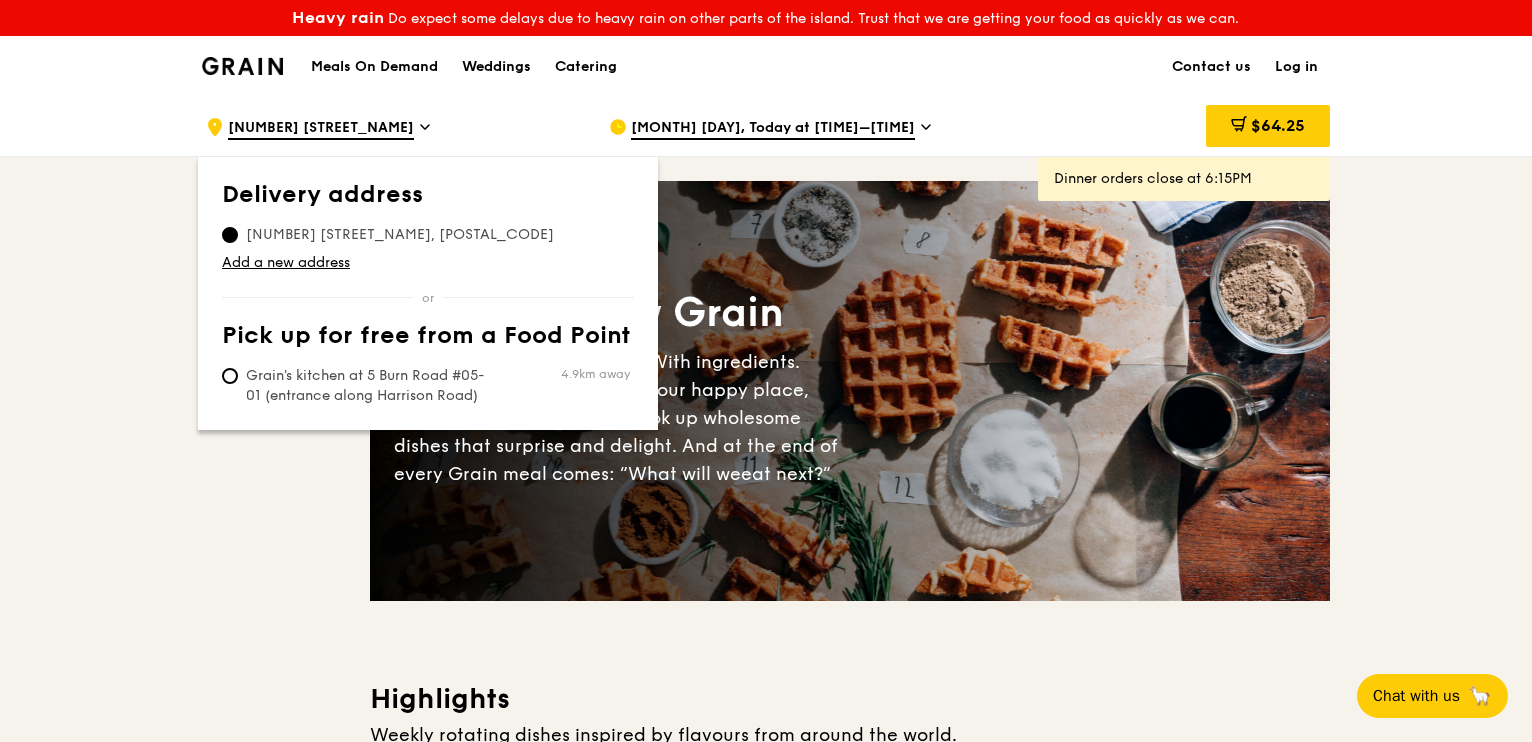 click on ".cls-1 {
fill: none;
stroke: #fff;
stroke-linecap: round;
stroke-linejoin: round;
stroke-width: 1.5px;
}
.cls-2 {
fill: #fecc07;
}
.cls-2, .cls-3 {
stroke-width: 0px;
}
.cls-3 {
fill: #fff;
fill-rule: evenodd;
}
[NUMBER] [STREET_NAME]
Delivery address
Pick up for free from a Food Point
Delivery address
[NUMBER] [STREET_NAME], [POSTAL_CODE]
Add a new address
Pick up for free from a Food Point
Grain's kitchen at 5 Burn Road #05-01 (entrance along Harrison Road)
4.9km away
[MONTH] [DAY], Today at [TIME]–[TIME]
$[PRICE]
2
Dinner orders close at 6:15PM
Grain
Highlights
Regulars
Bundles
Sides
Desserts
1 item" at bounding box center (766, 4318) 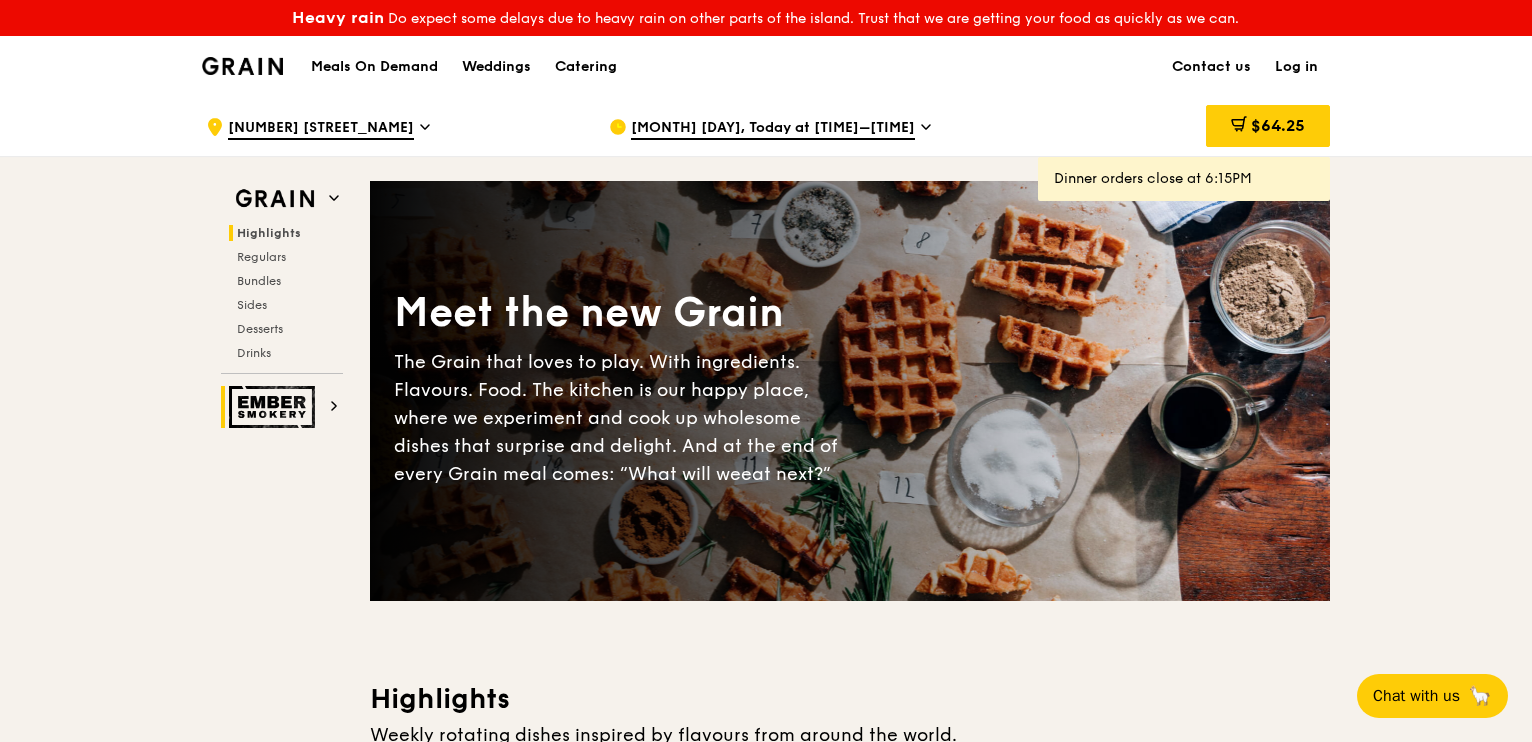 click at bounding box center [275, 407] 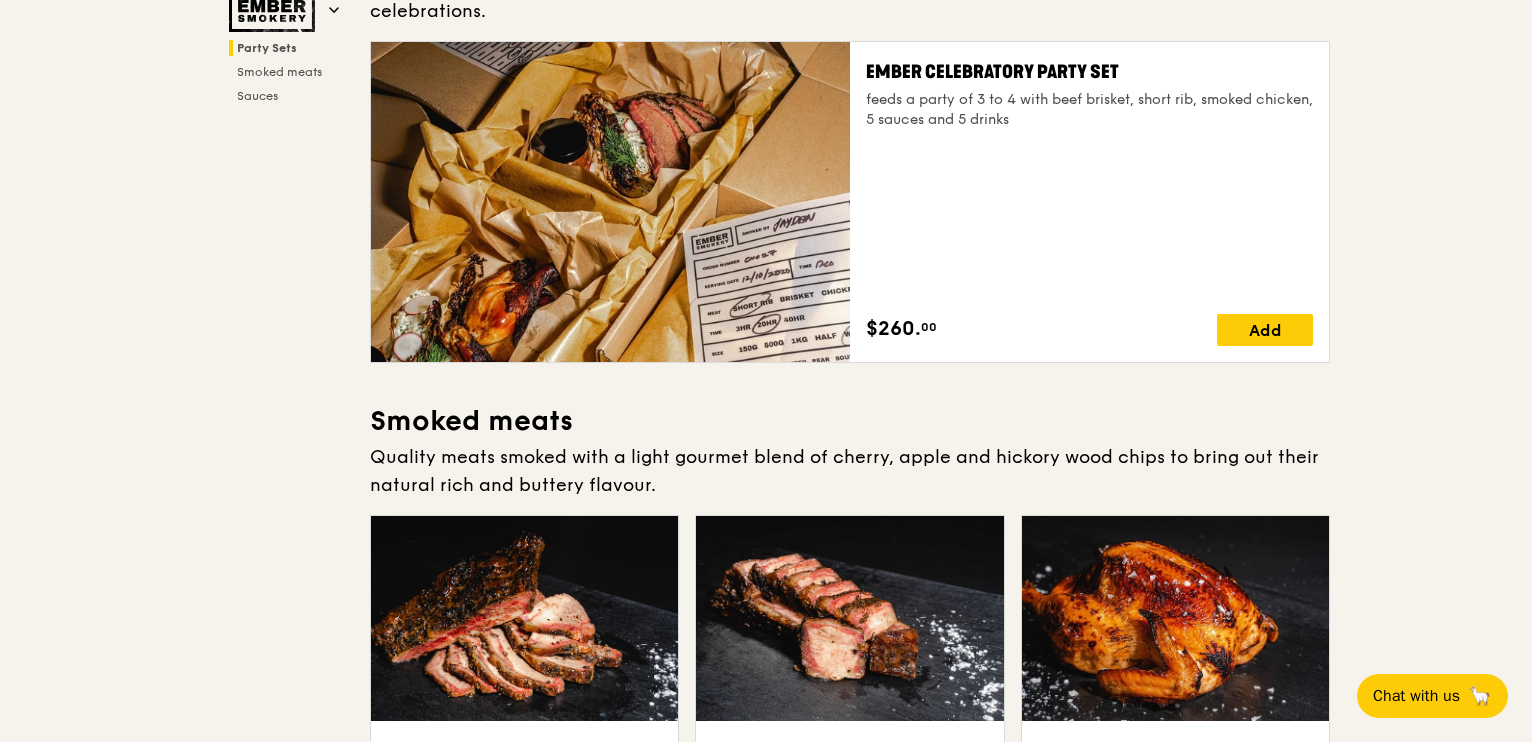 scroll, scrollTop: 0, scrollLeft: 0, axis: both 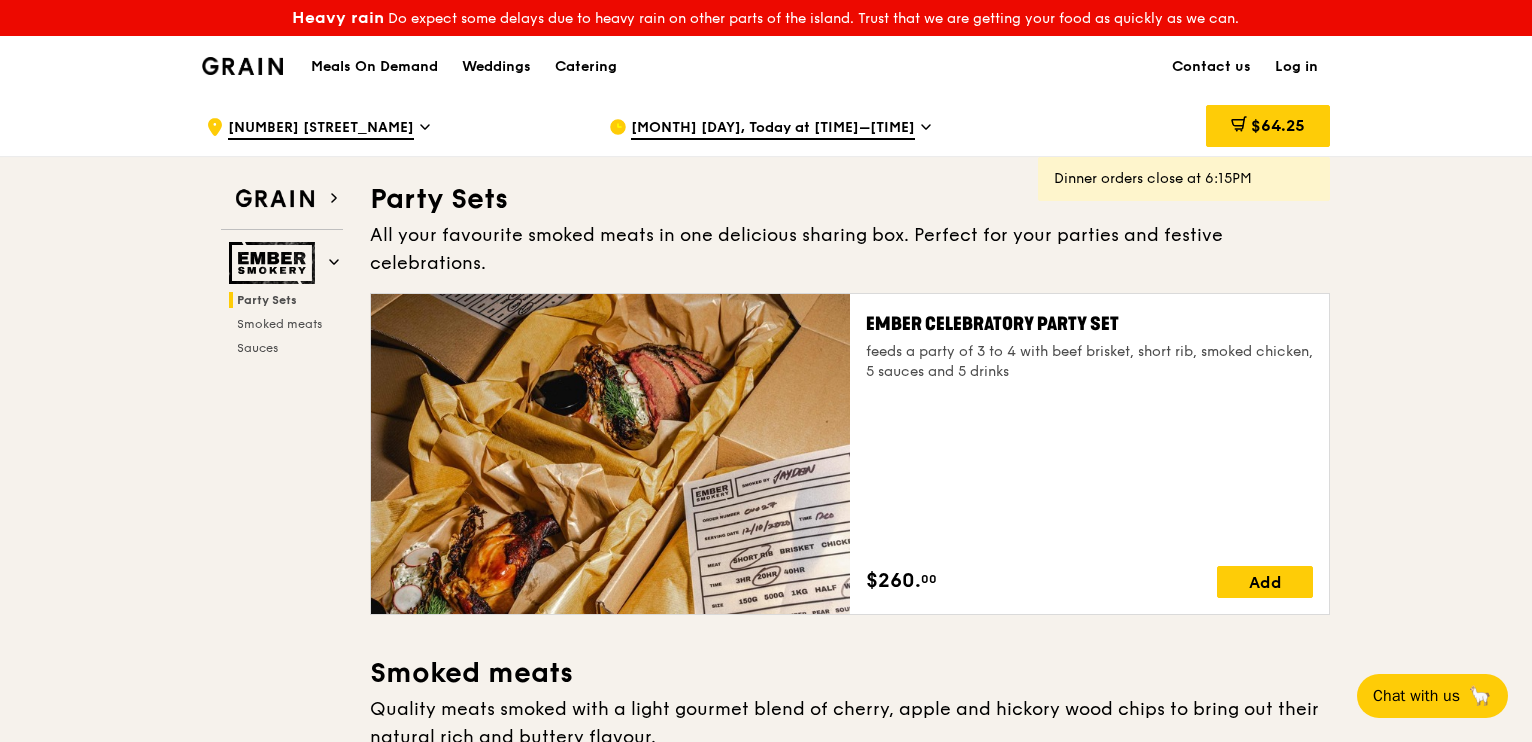 click on "Meals On Demand" at bounding box center [374, 67] 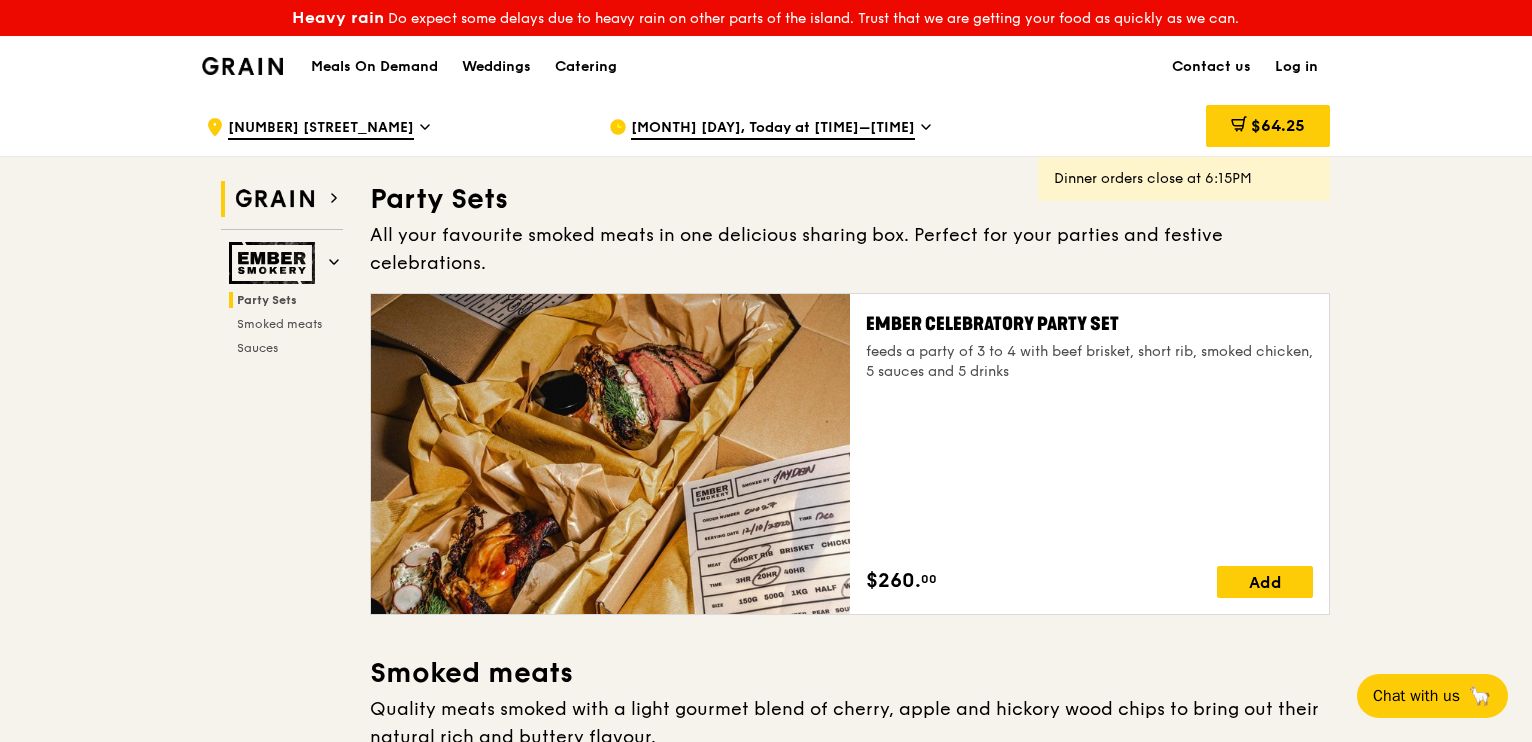 click on "Grain" at bounding box center [282, 199] 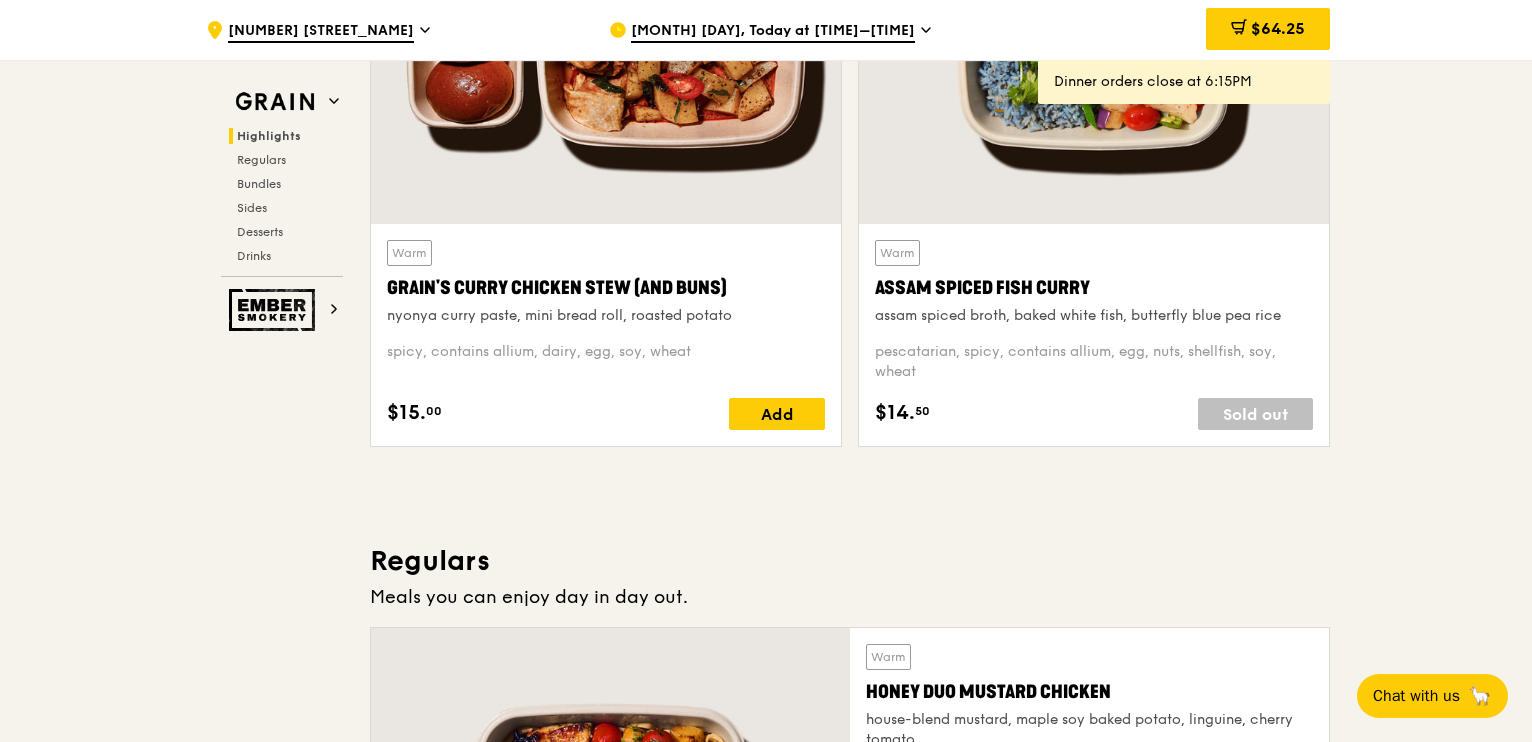 scroll, scrollTop: 900, scrollLeft: 0, axis: vertical 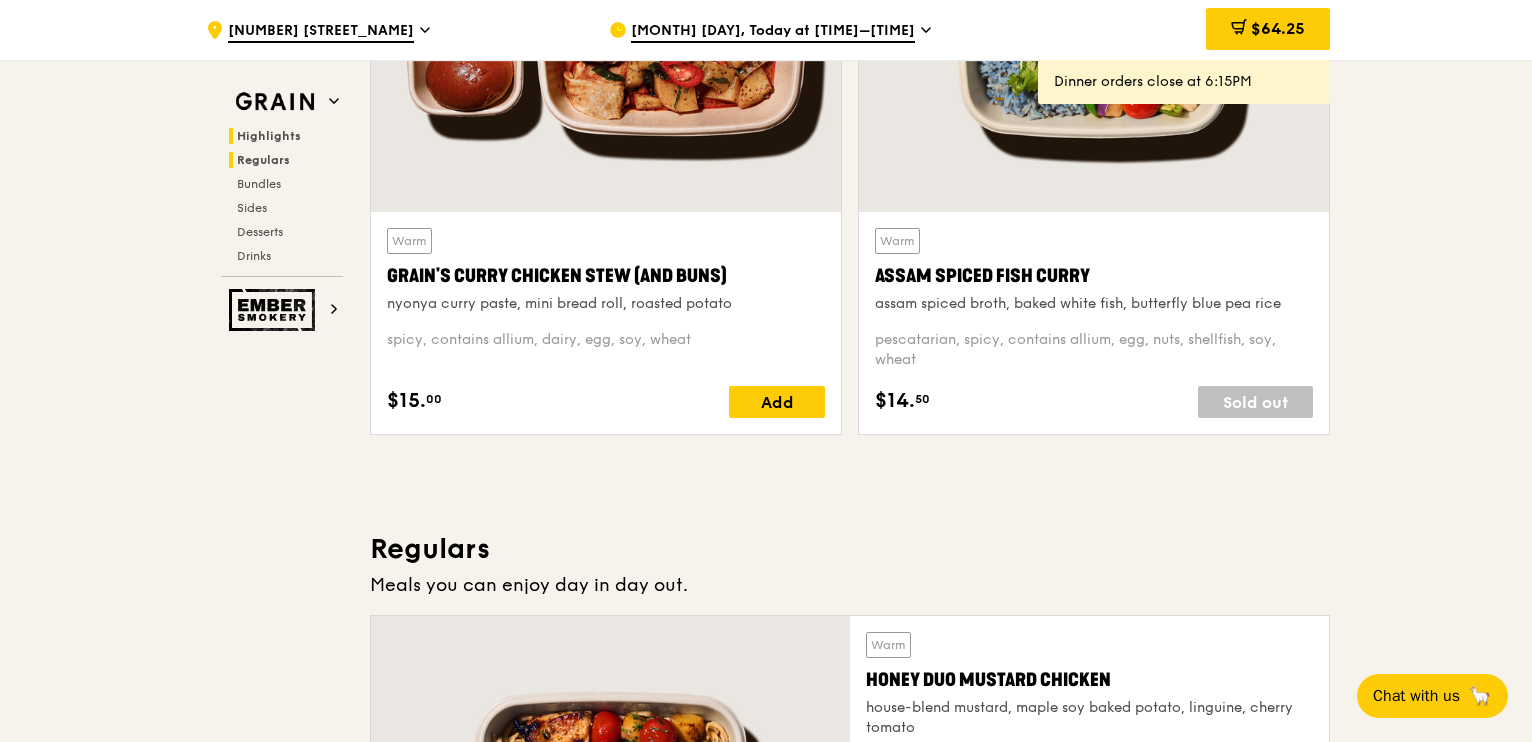 click on "Regulars" at bounding box center (263, 160) 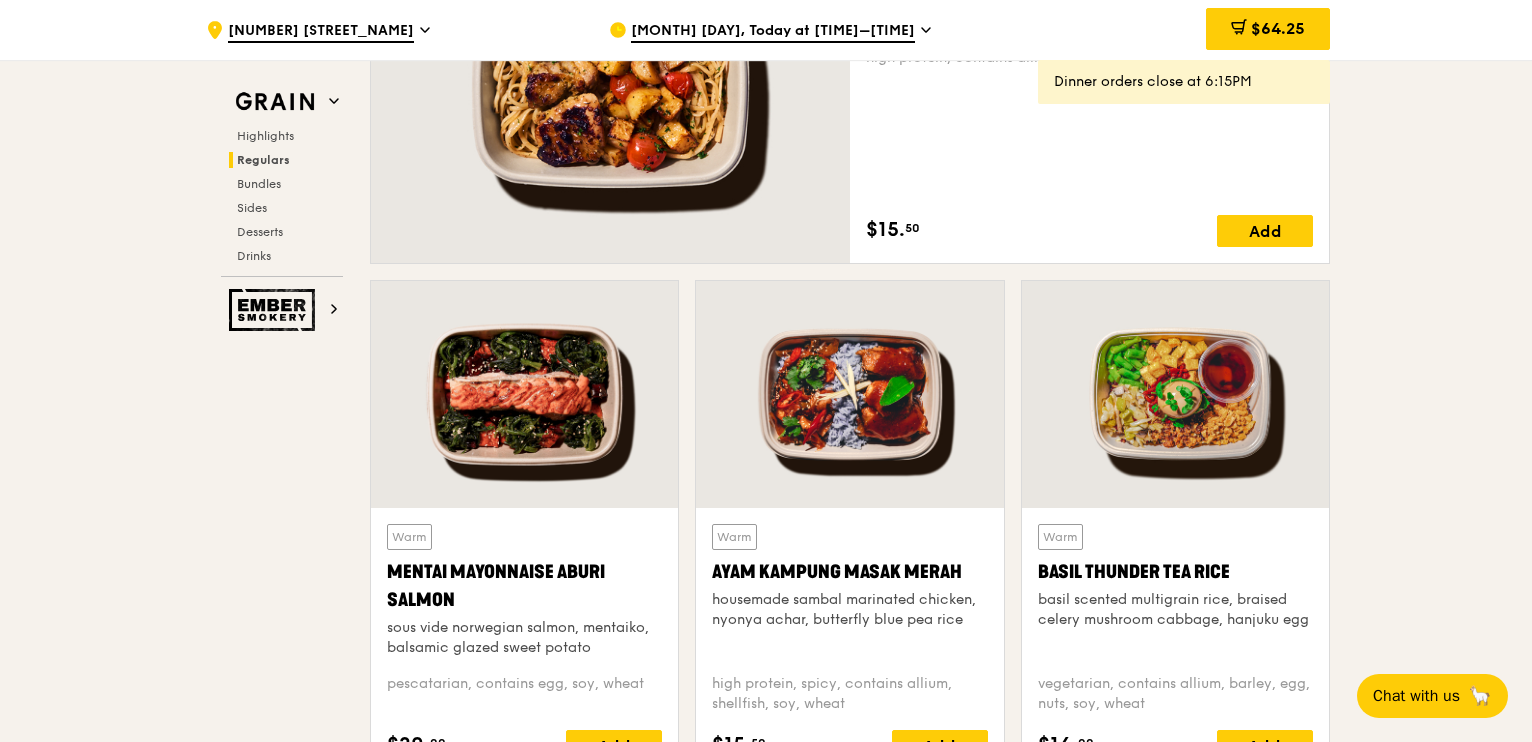 scroll, scrollTop: 1651, scrollLeft: 0, axis: vertical 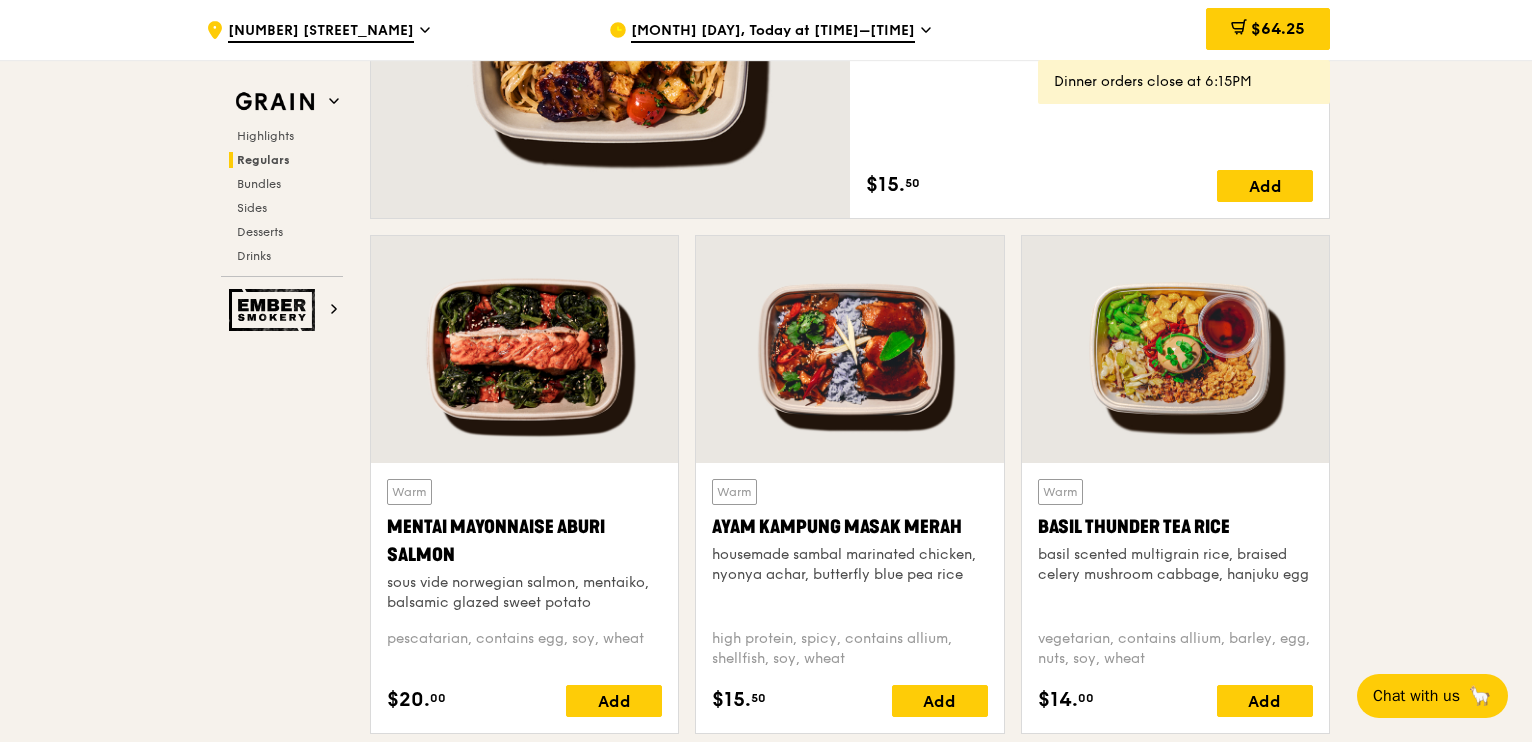 click at bounding box center (524, 349) 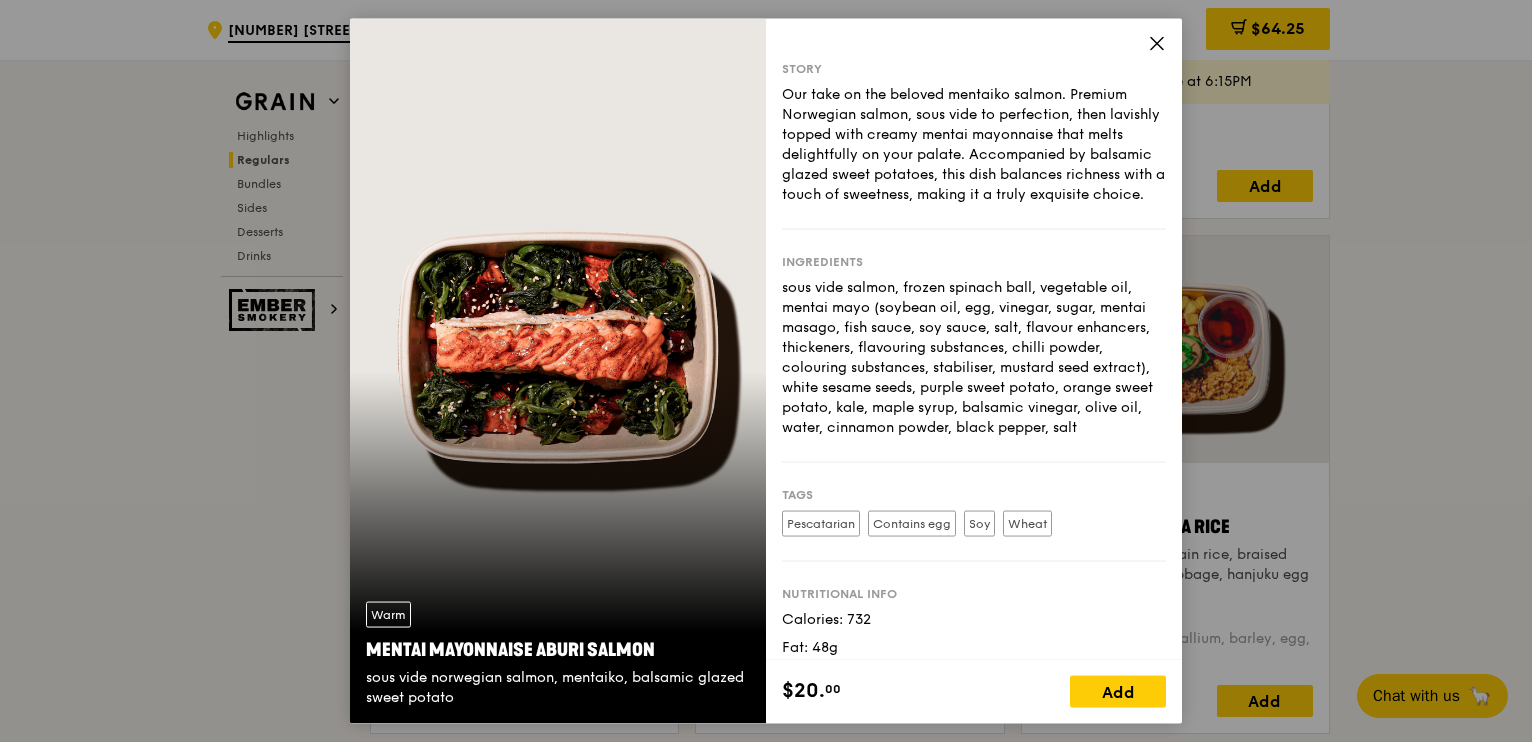 click 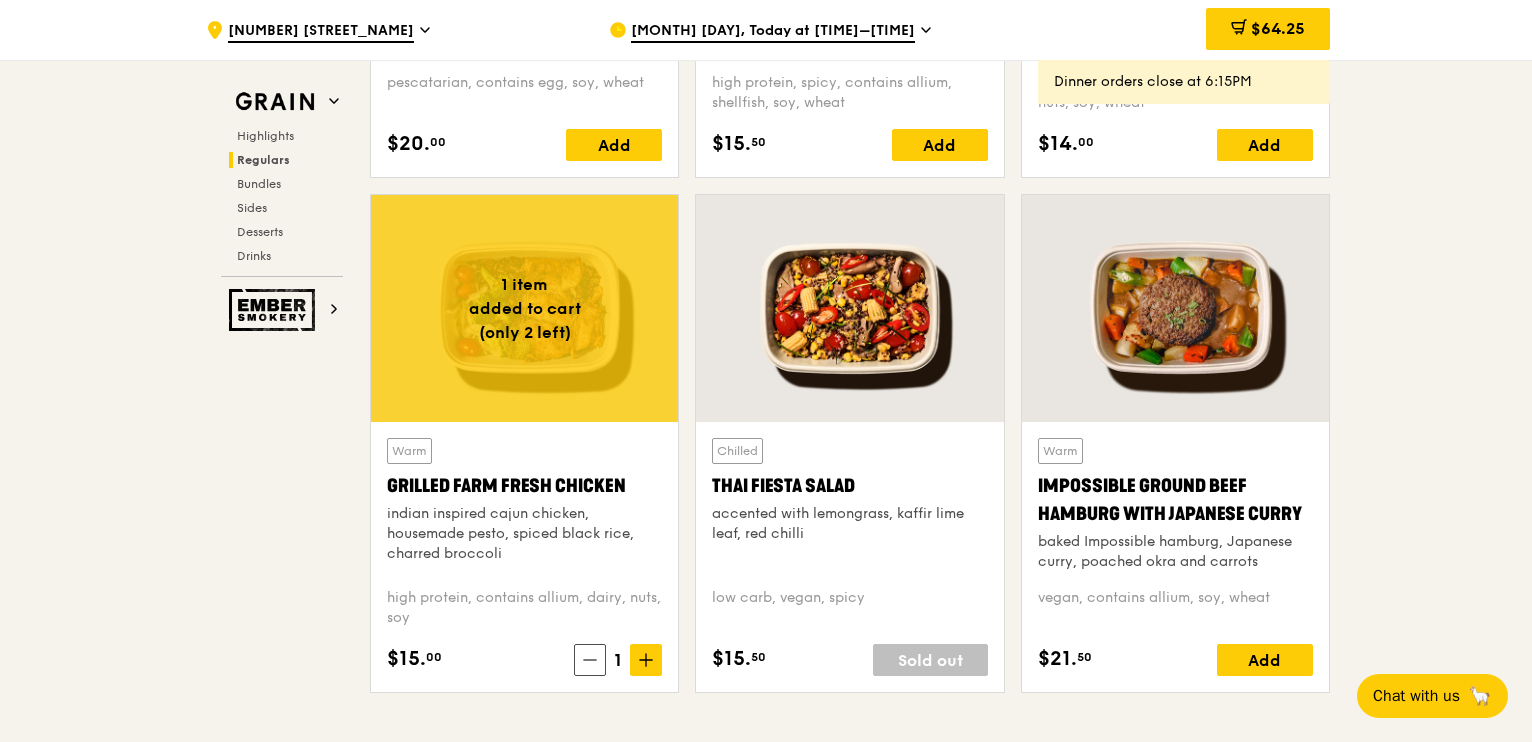 scroll, scrollTop: 2251, scrollLeft: 0, axis: vertical 